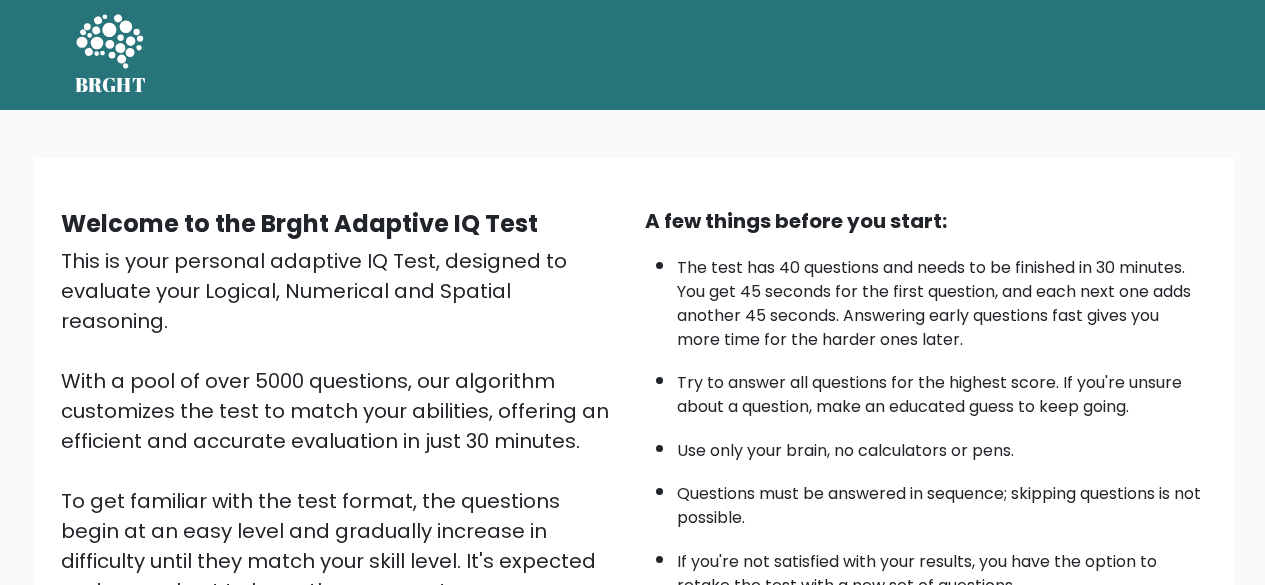 scroll, scrollTop: 0, scrollLeft: 0, axis: both 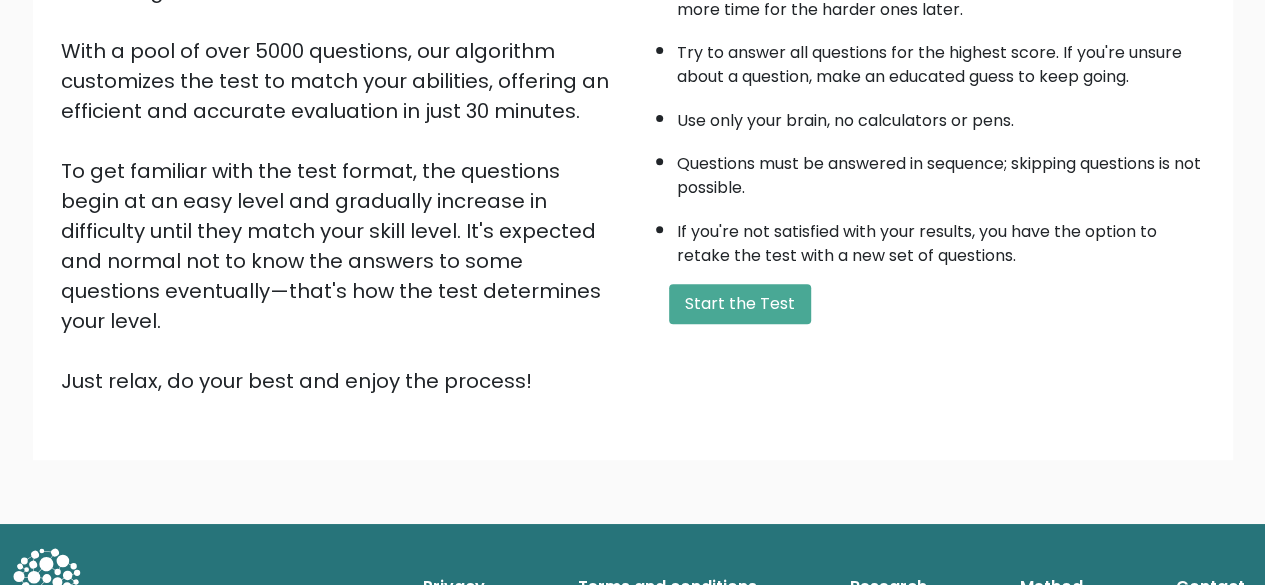 click on "BRGHT
BRGHT
Log in
Take the test
Take the test
Welcome to the Brght Adaptive IQ Test
This is your personal adaptive IQ Test, designed to evaluate your Logical, Numerical and Spatial reasoning.
Just relax, do your best and enjoy the process!" at bounding box center [632, 158] 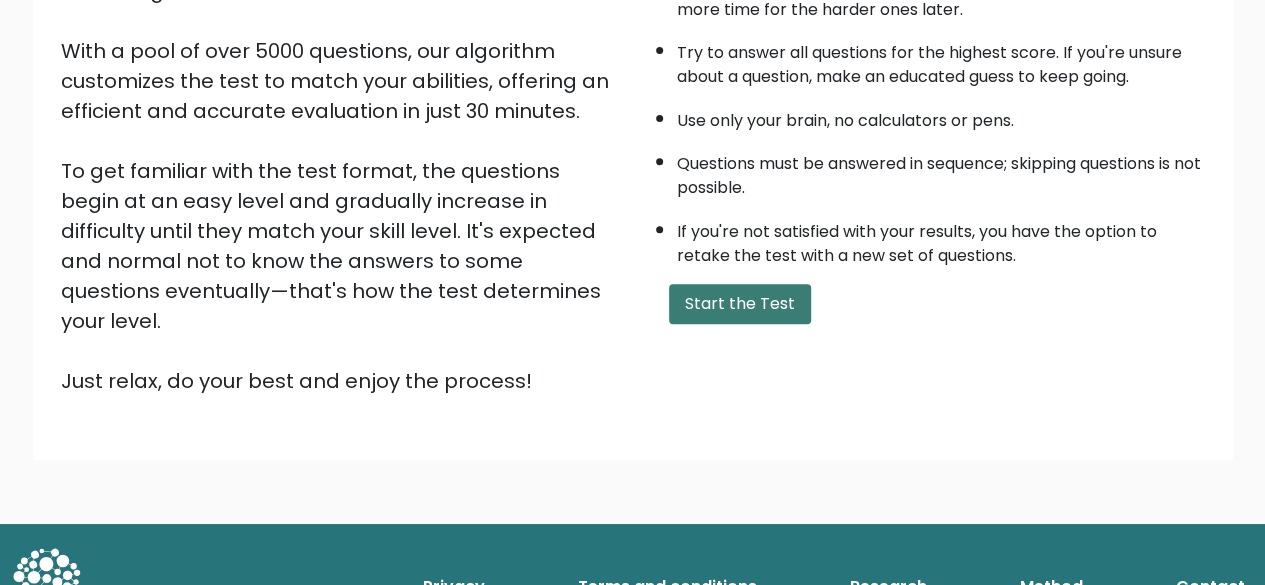 click on "Start the Test" at bounding box center [740, 304] 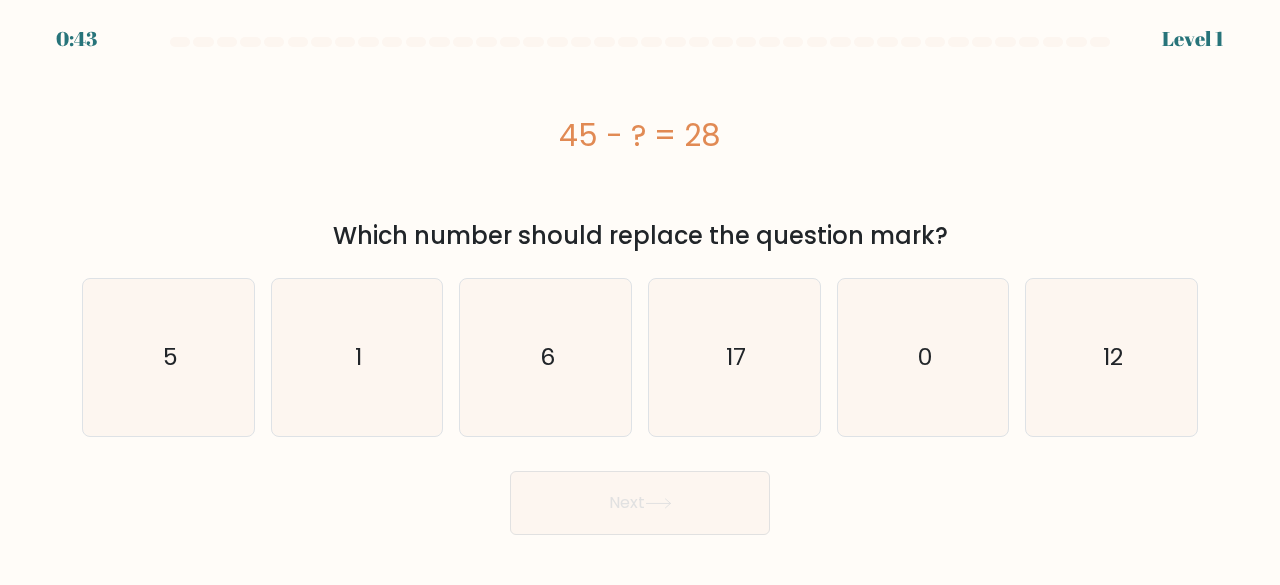 scroll, scrollTop: 0, scrollLeft: 0, axis: both 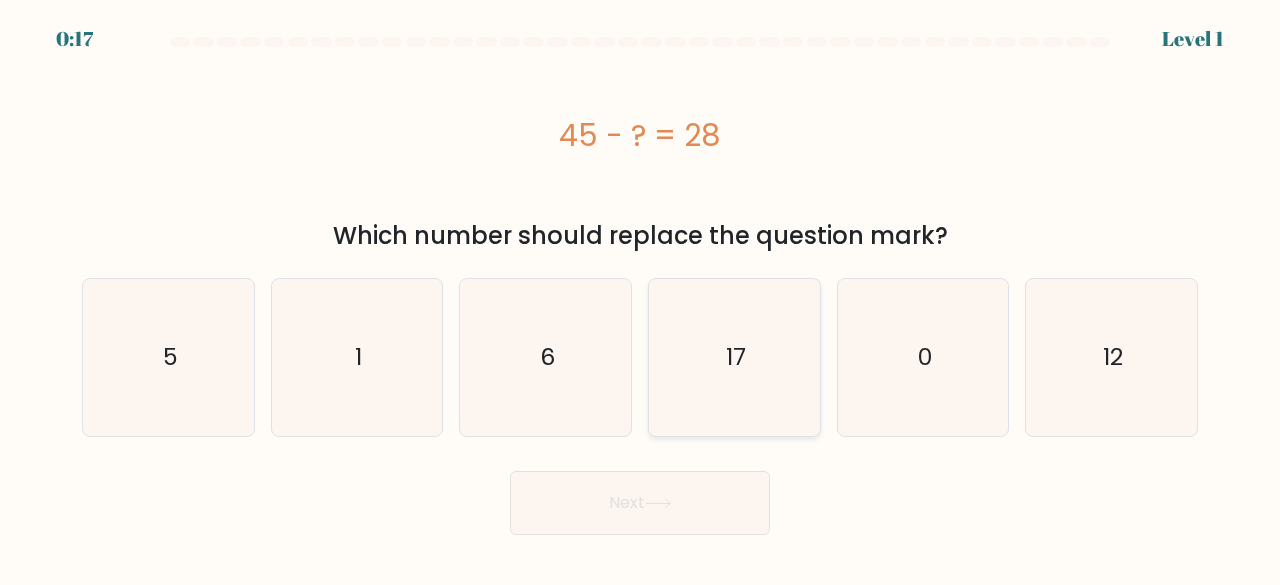 click on "17" 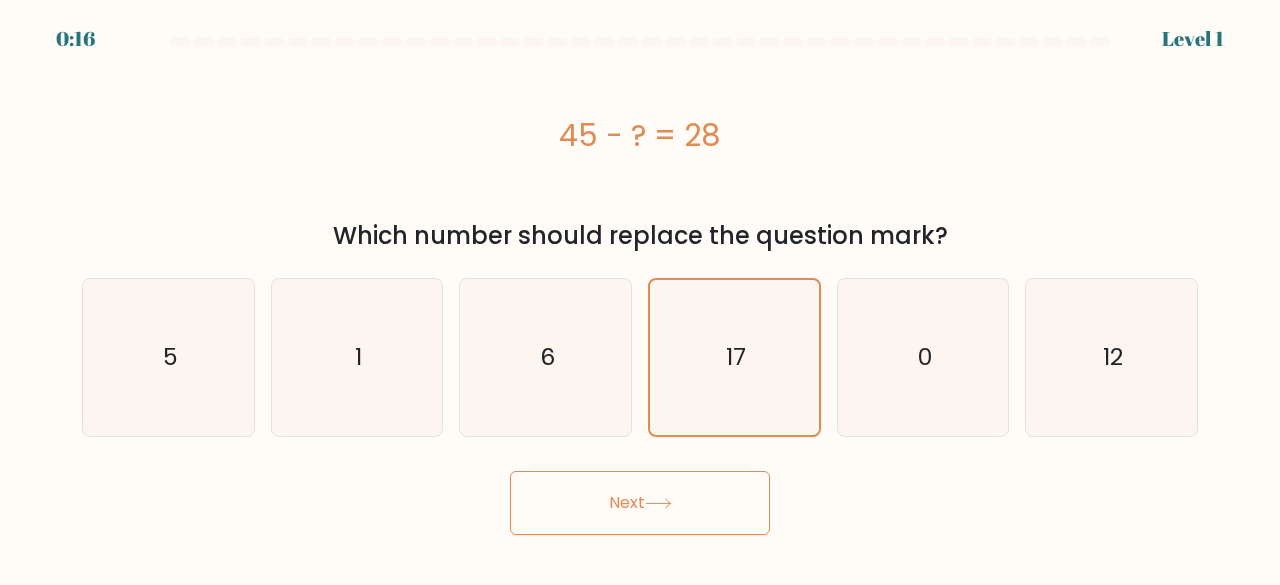 click on "Next" at bounding box center [640, 503] 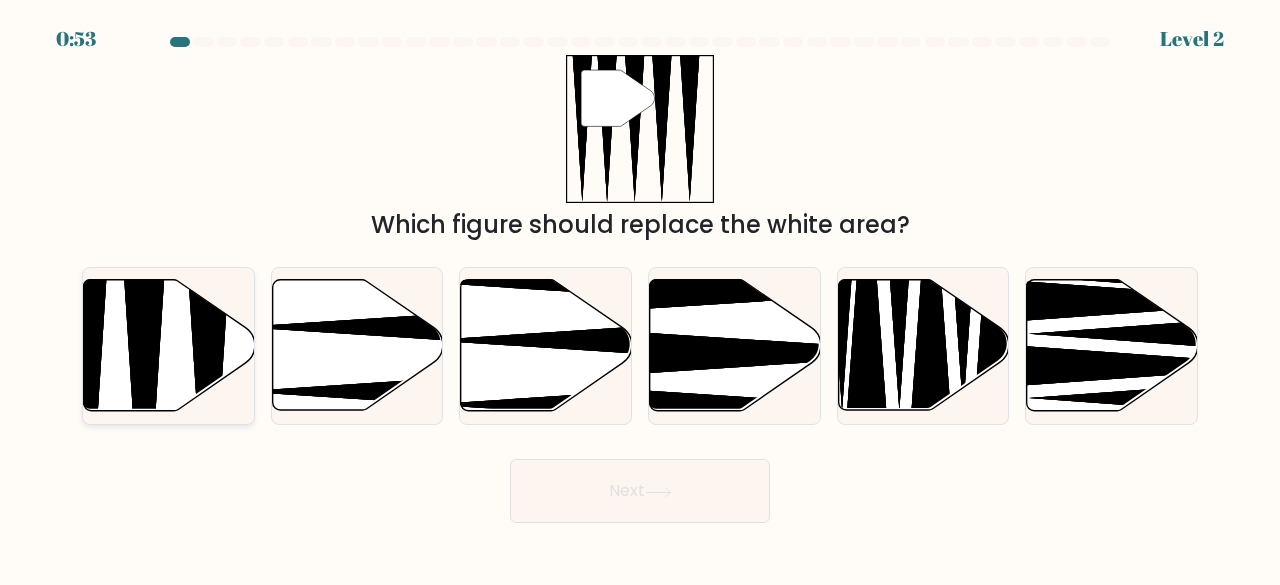 click 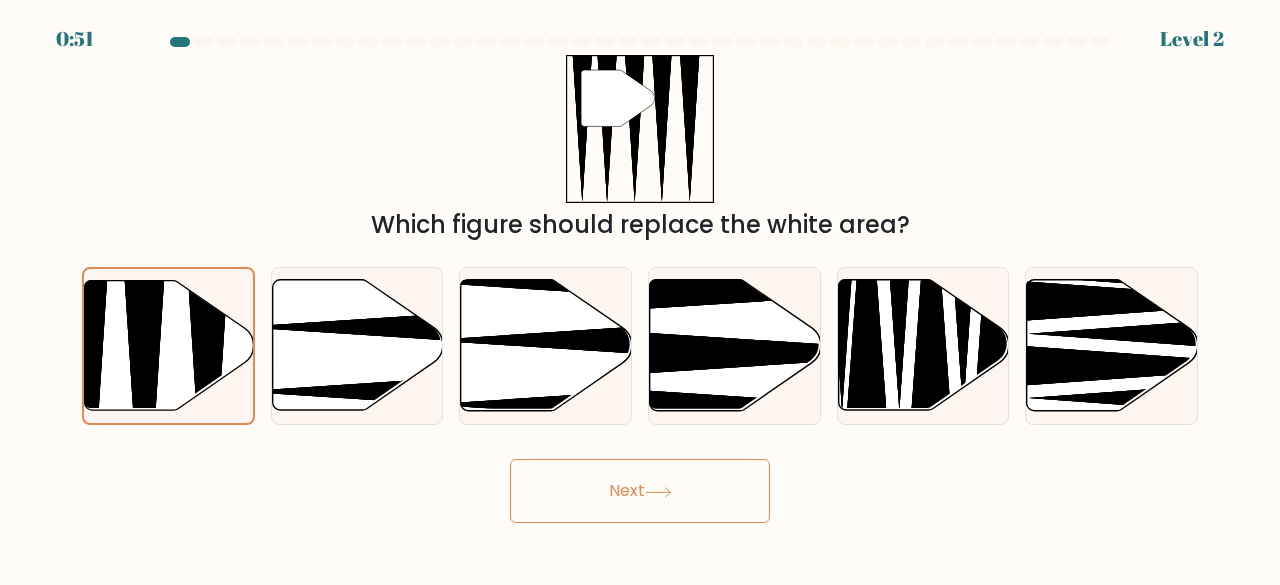 click on "Next" at bounding box center (640, 491) 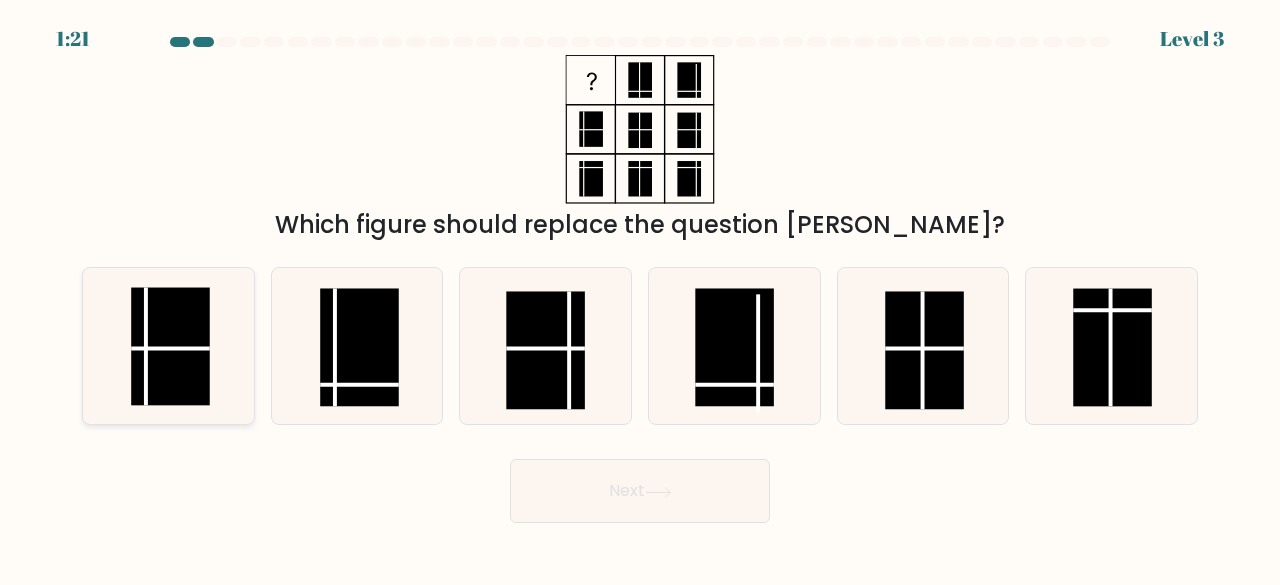 click 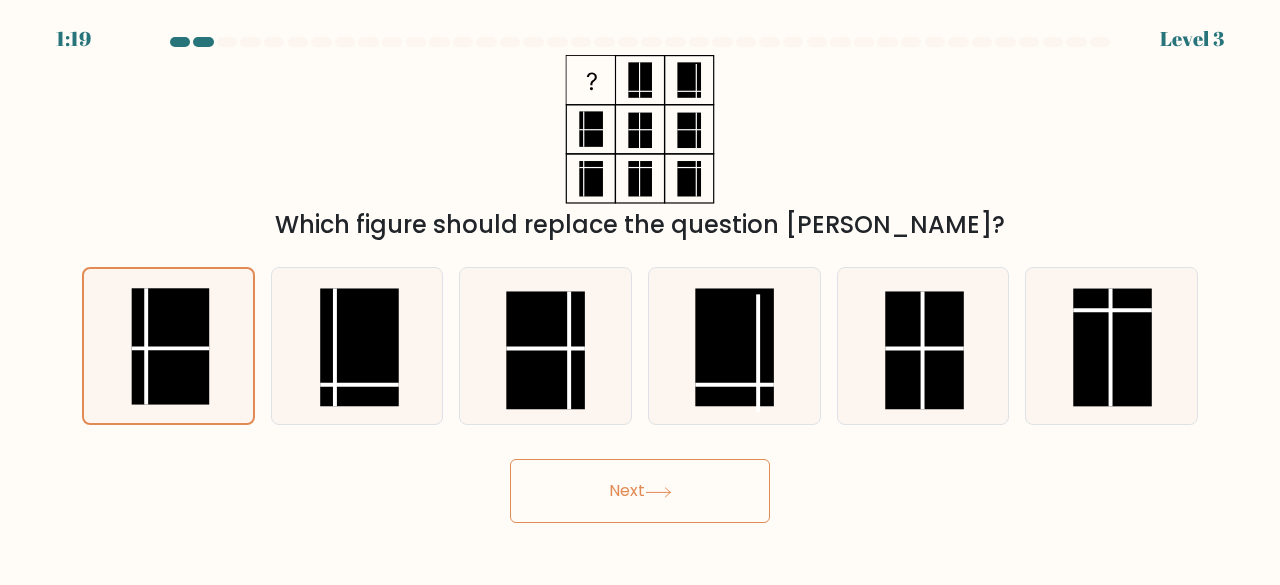 click on "Next" at bounding box center (640, 491) 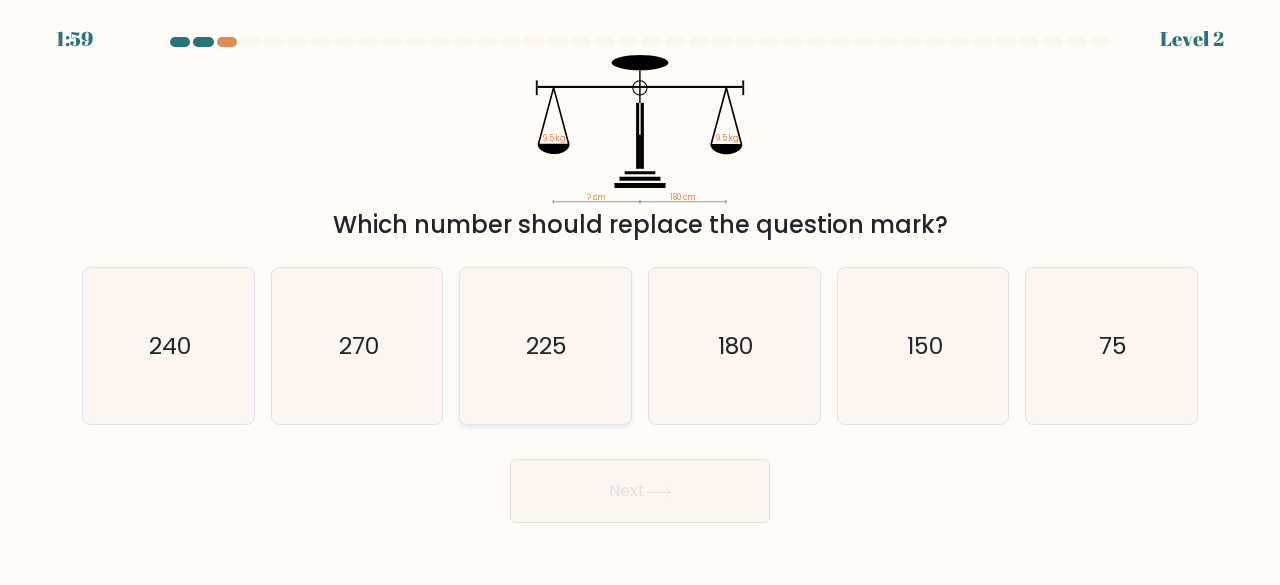 click on "225" 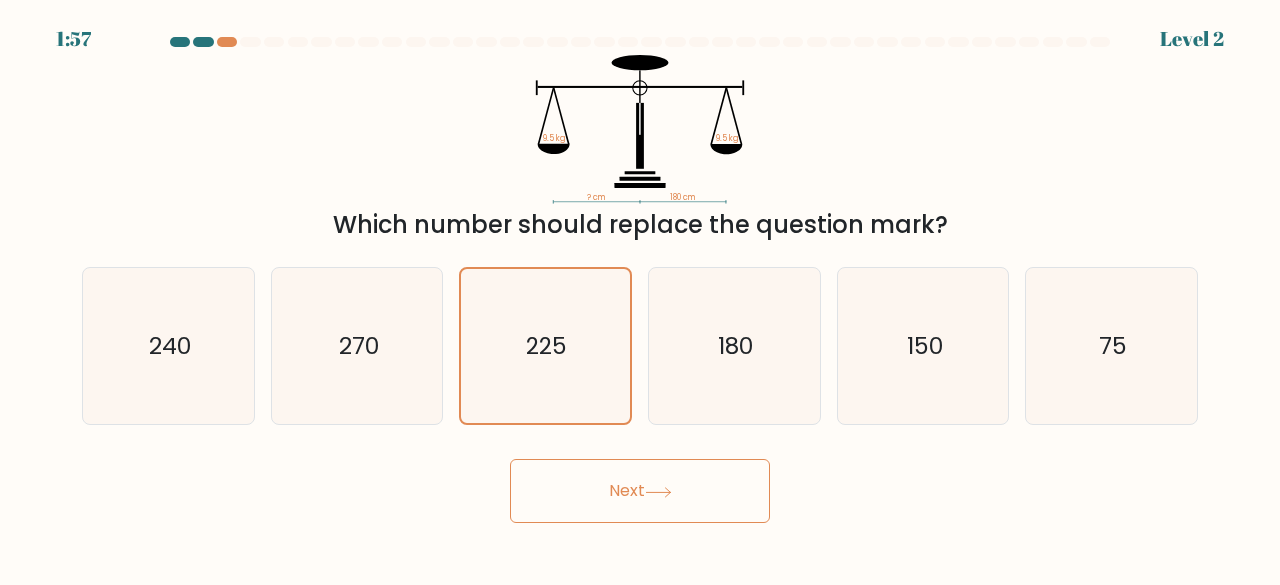 click on "Next" at bounding box center [640, 491] 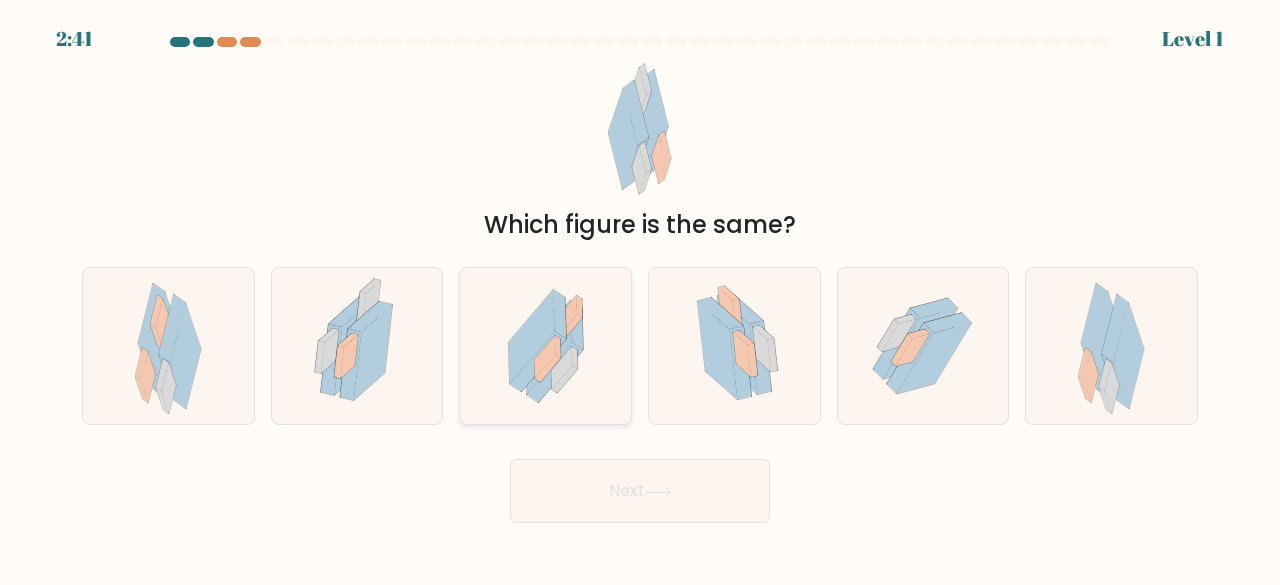 click 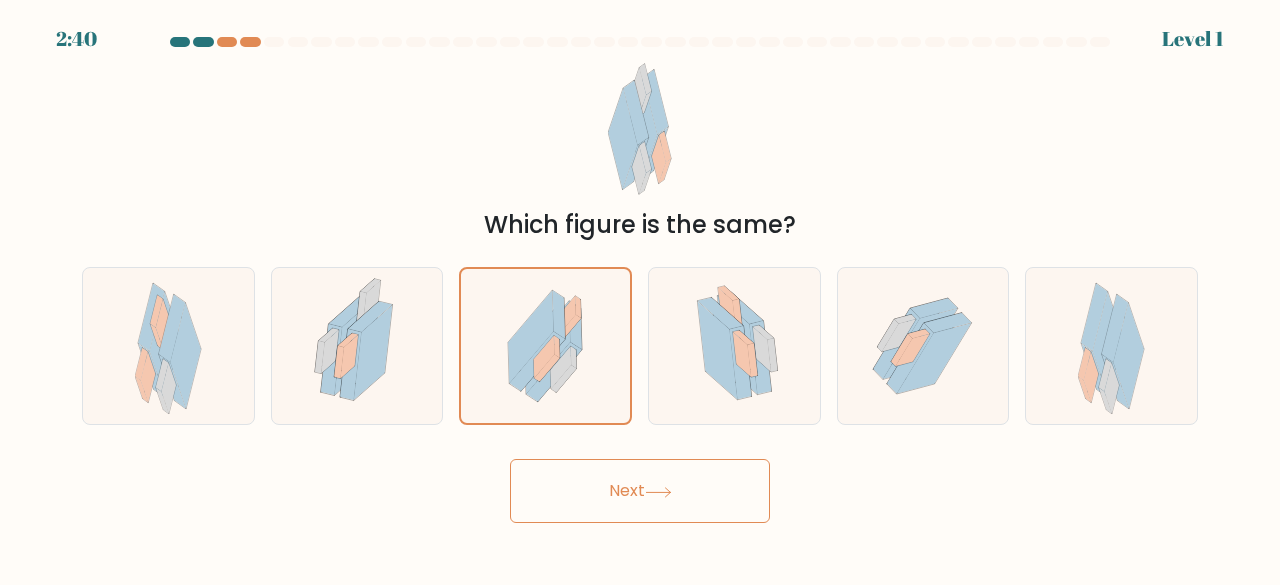 click on "Next" at bounding box center (640, 491) 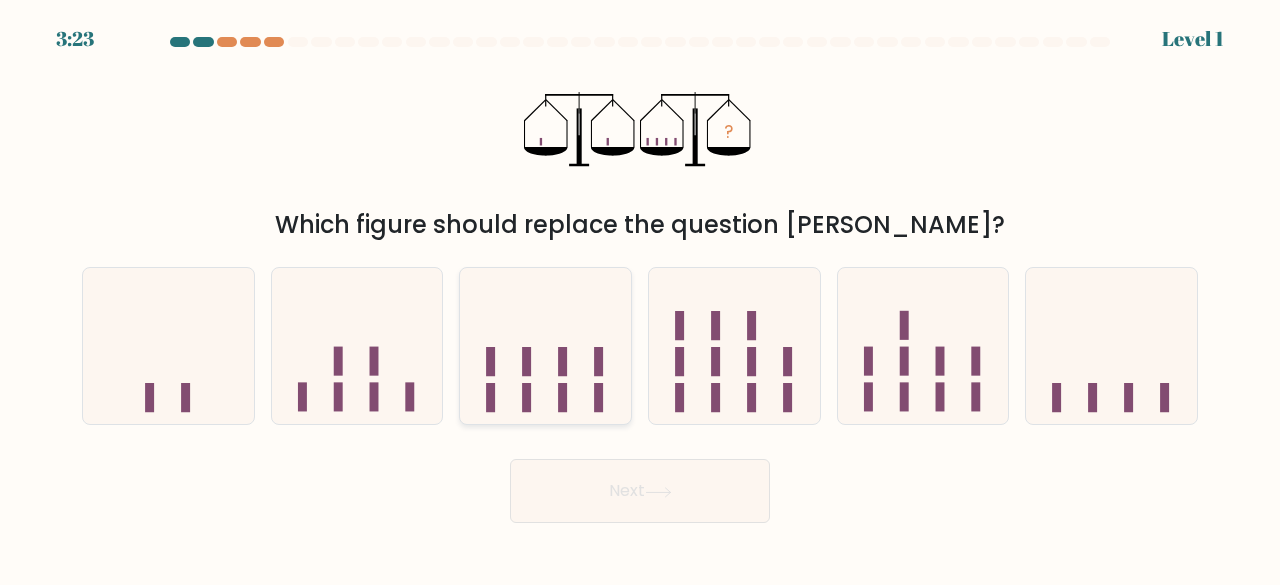click 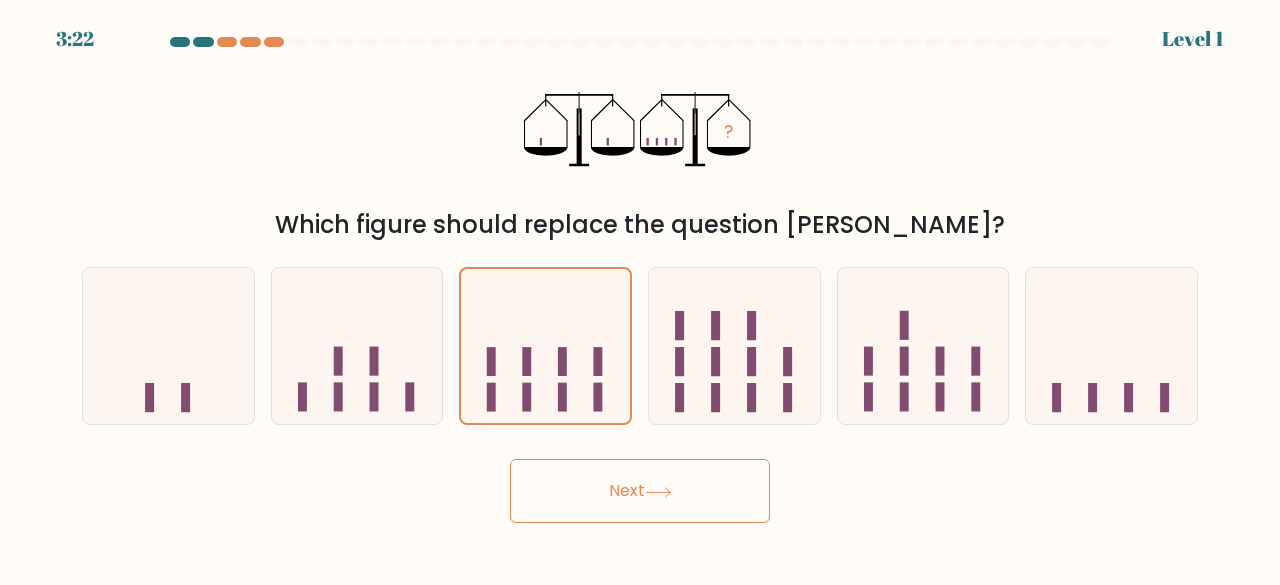 click on "Next" at bounding box center (640, 491) 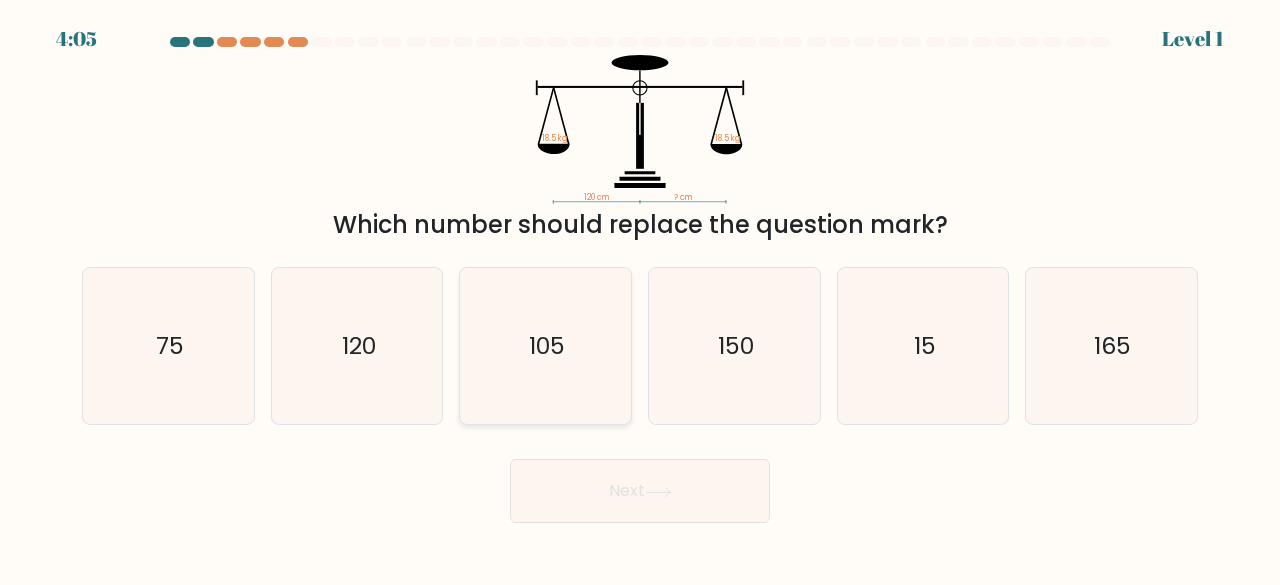 click on "105" 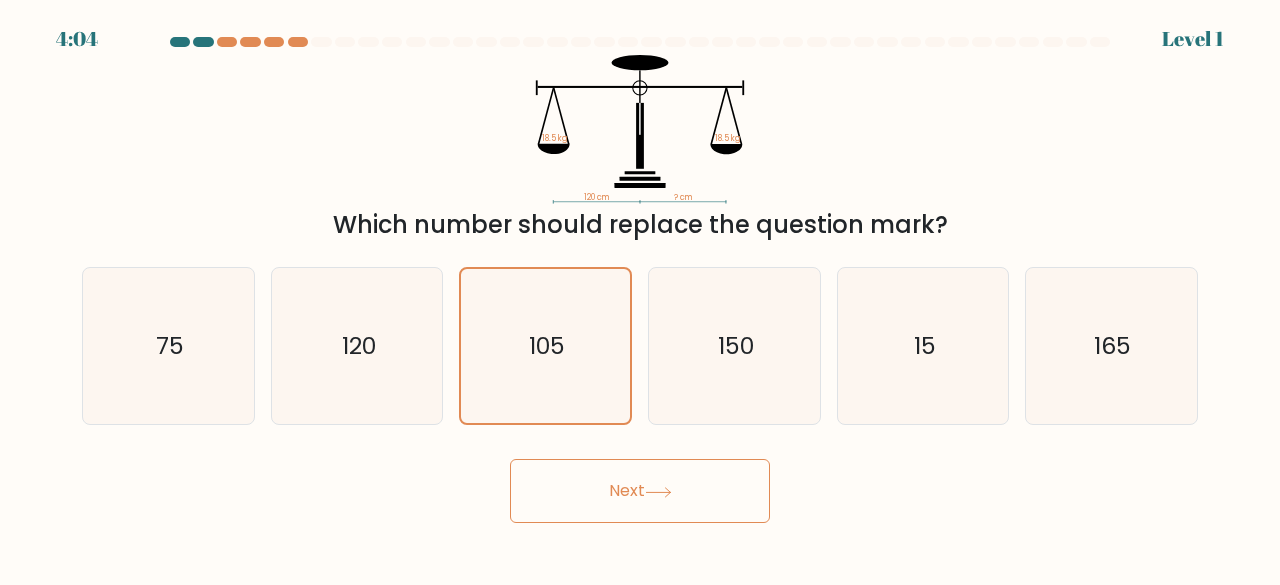 click on "Next" at bounding box center (640, 491) 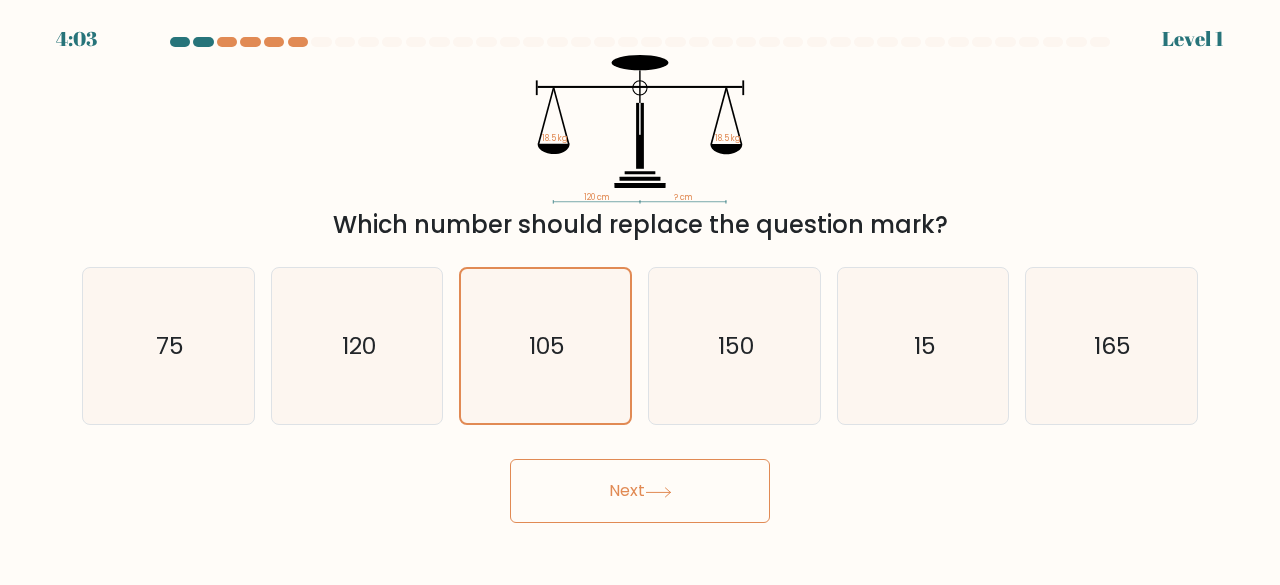 click on "Next" at bounding box center (640, 491) 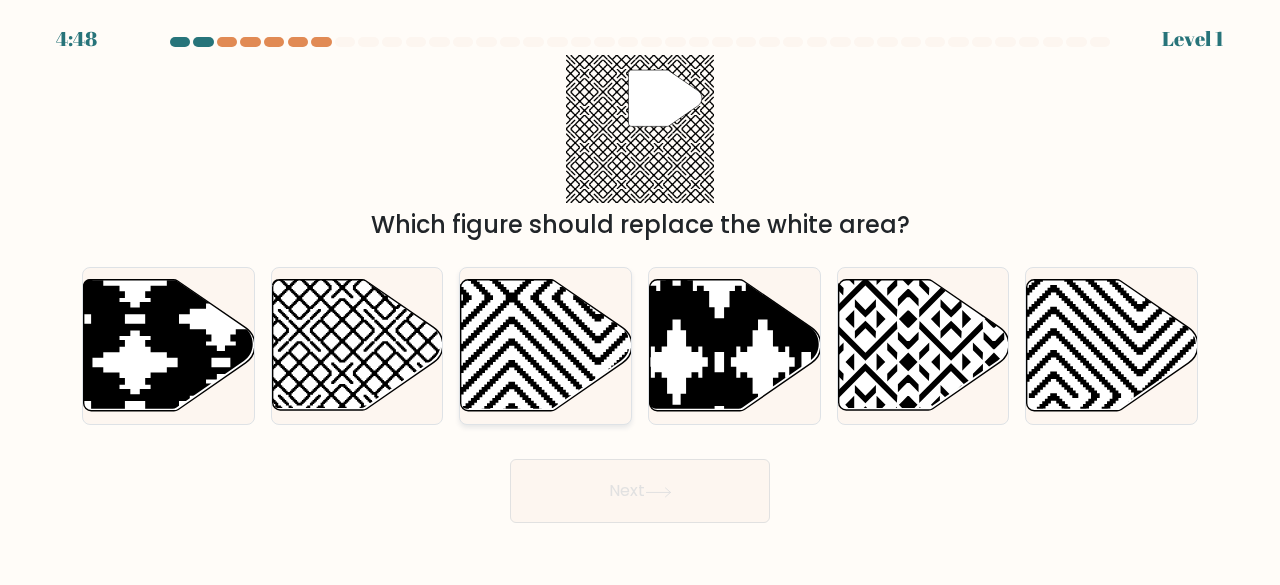 click at bounding box center [545, 346] 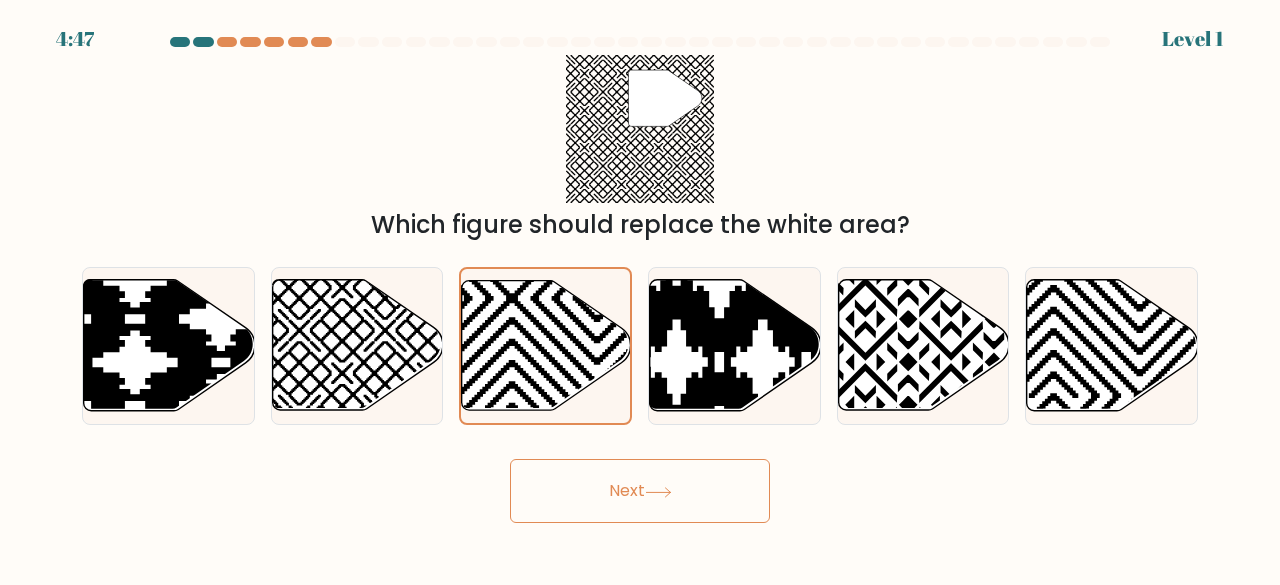click on "Next" at bounding box center (640, 491) 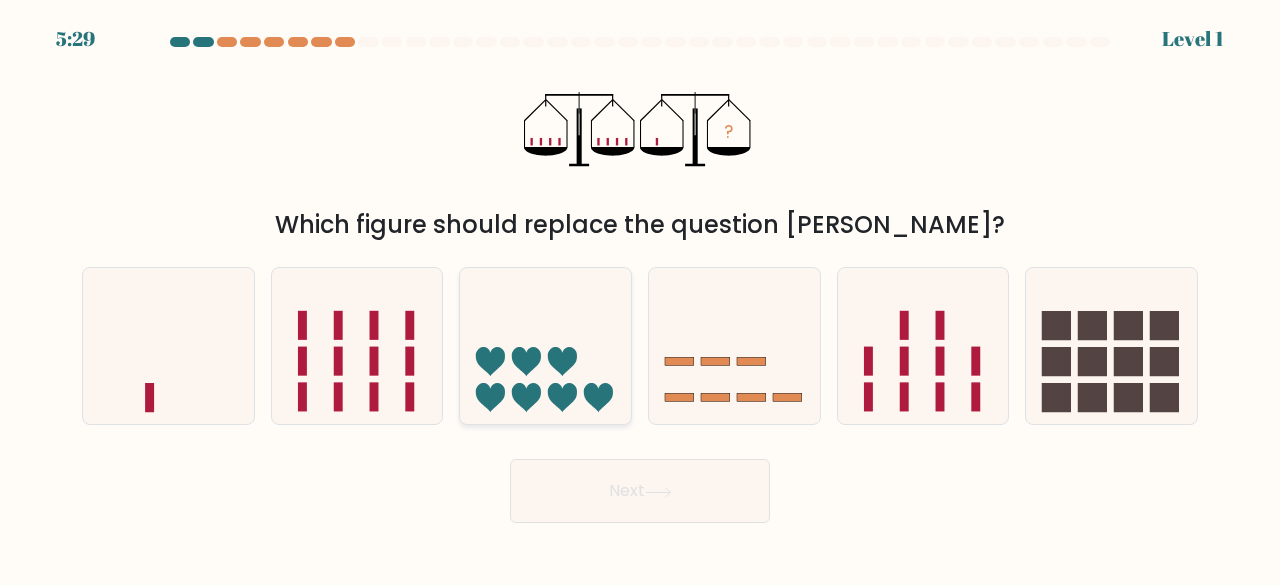 click 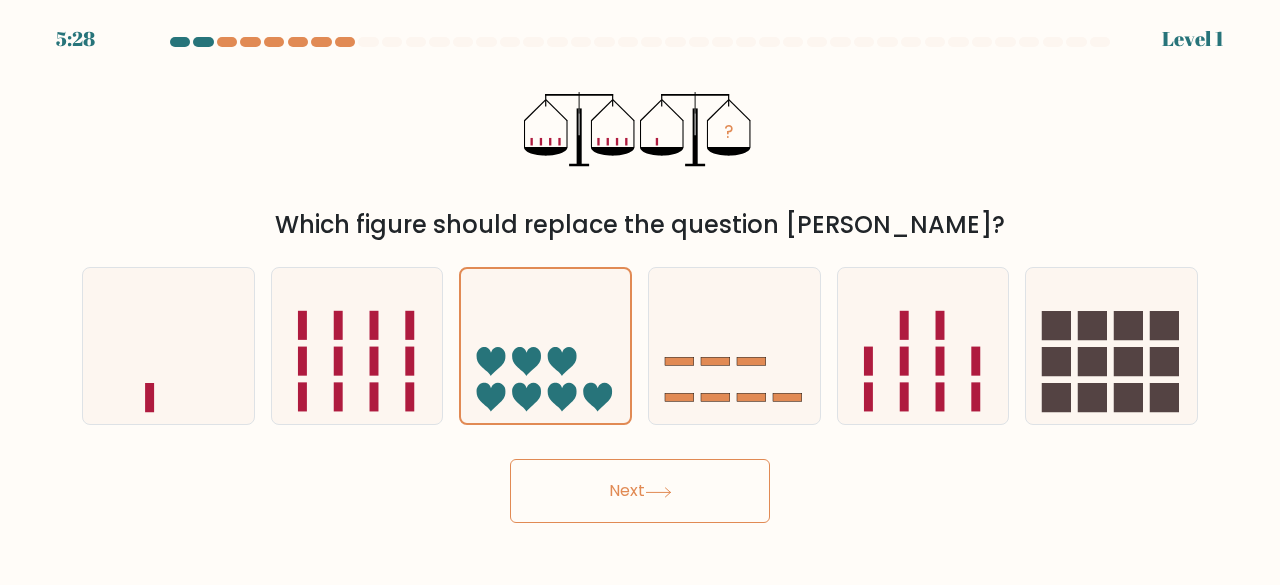 click on "Next" at bounding box center (640, 491) 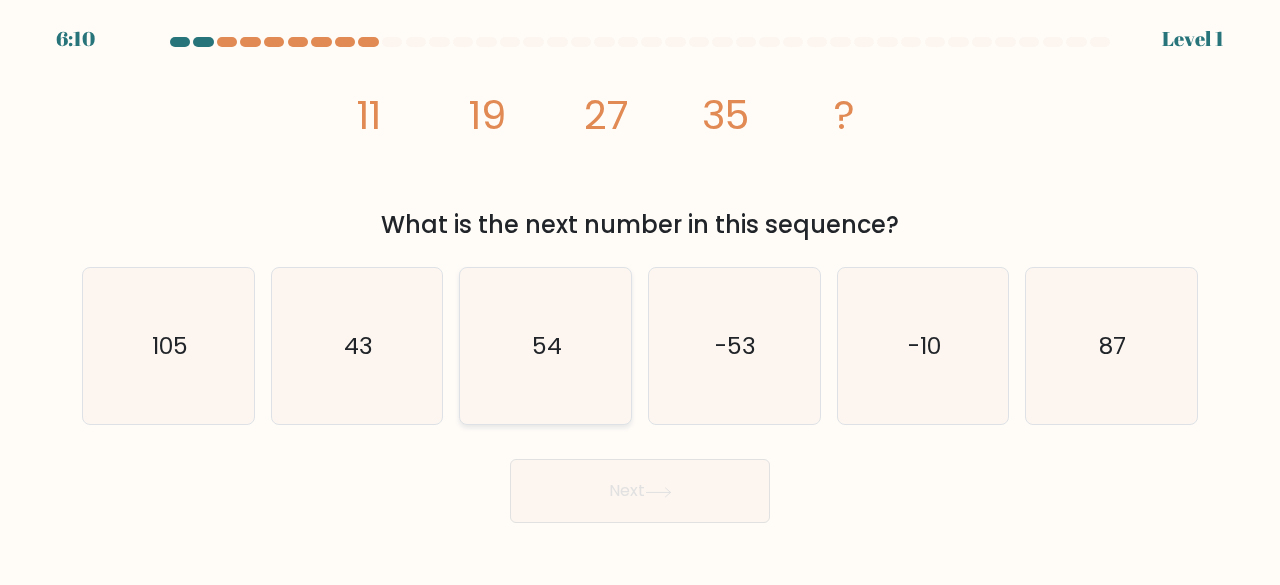 click on "54" 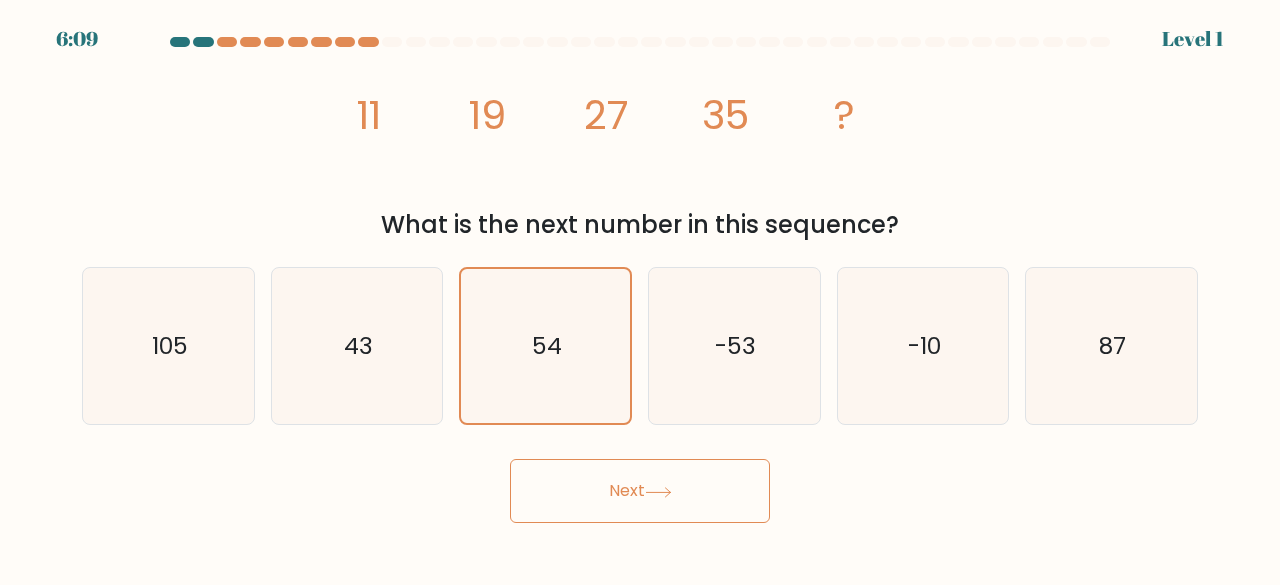 click on "Next" at bounding box center (640, 491) 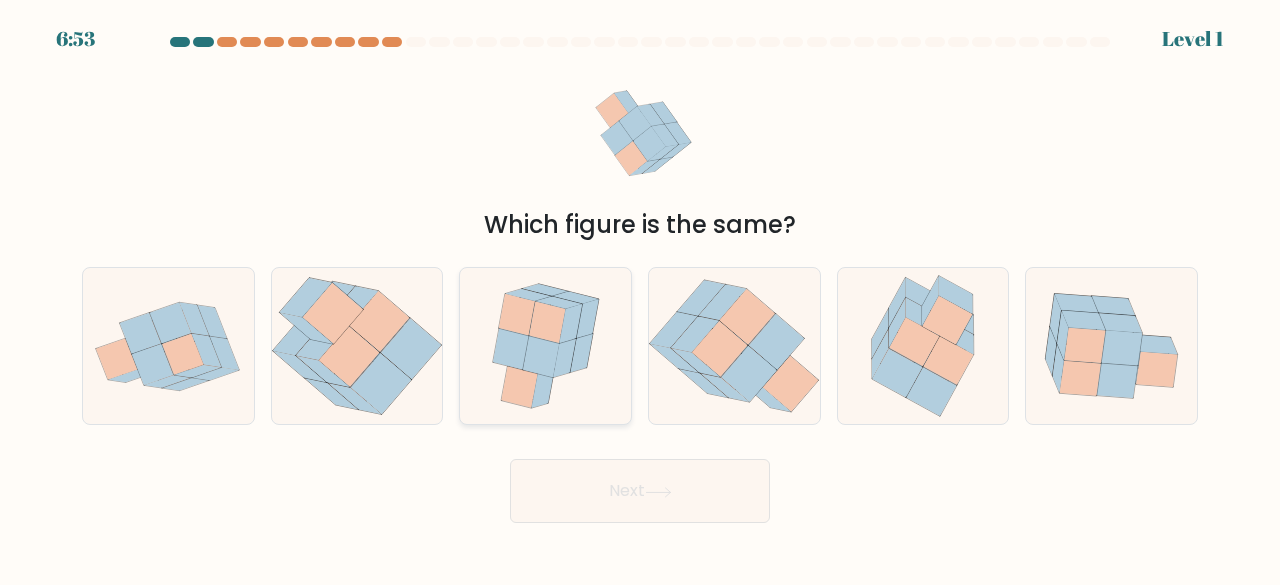 click 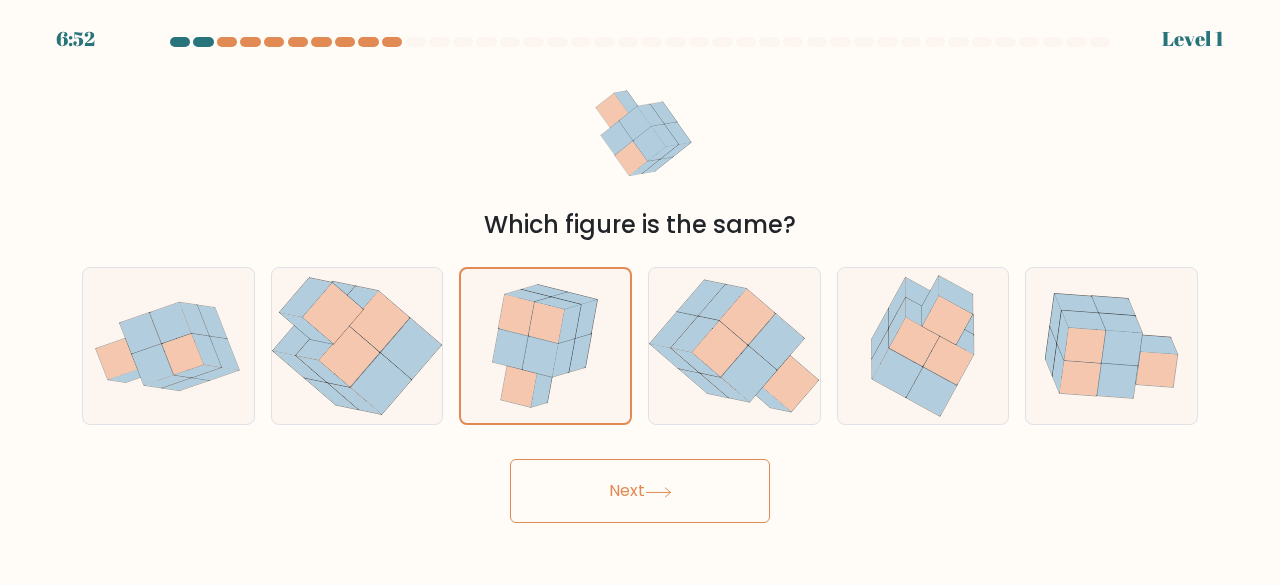 click on "Next" at bounding box center (640, 491) 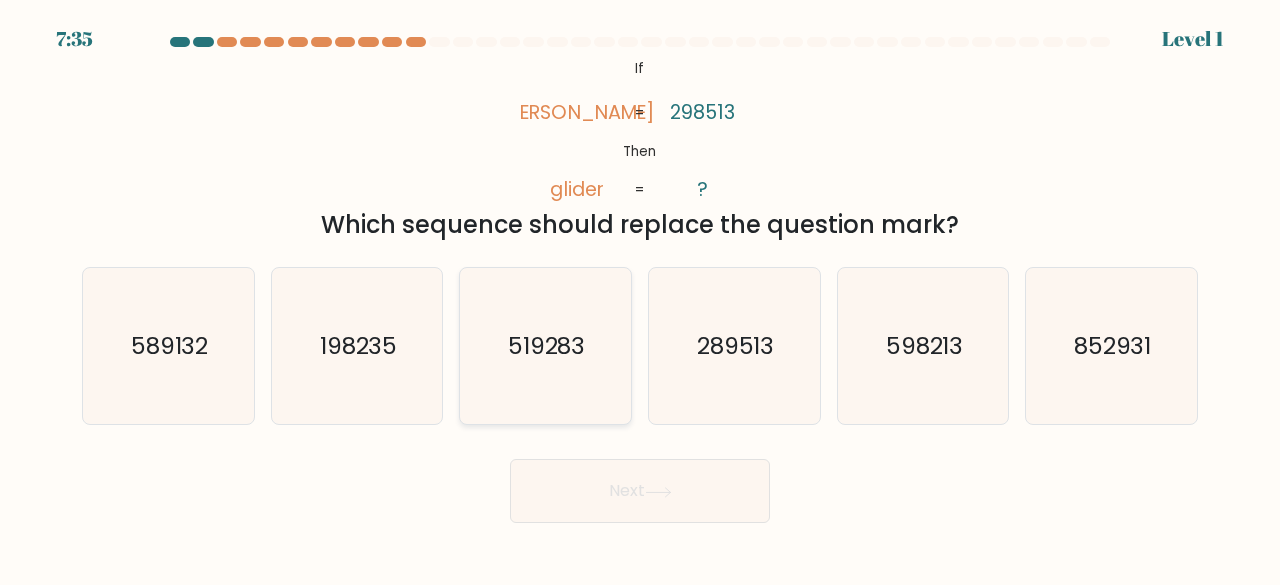 click on "519283" 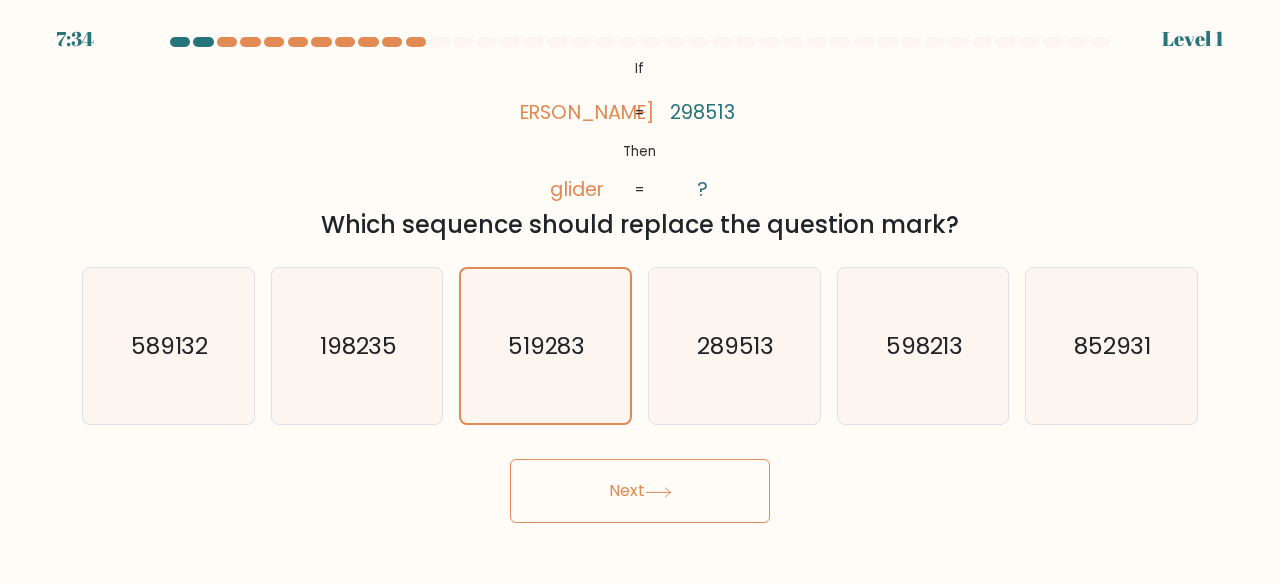 click on "Next" at bounding box center [640, 491] 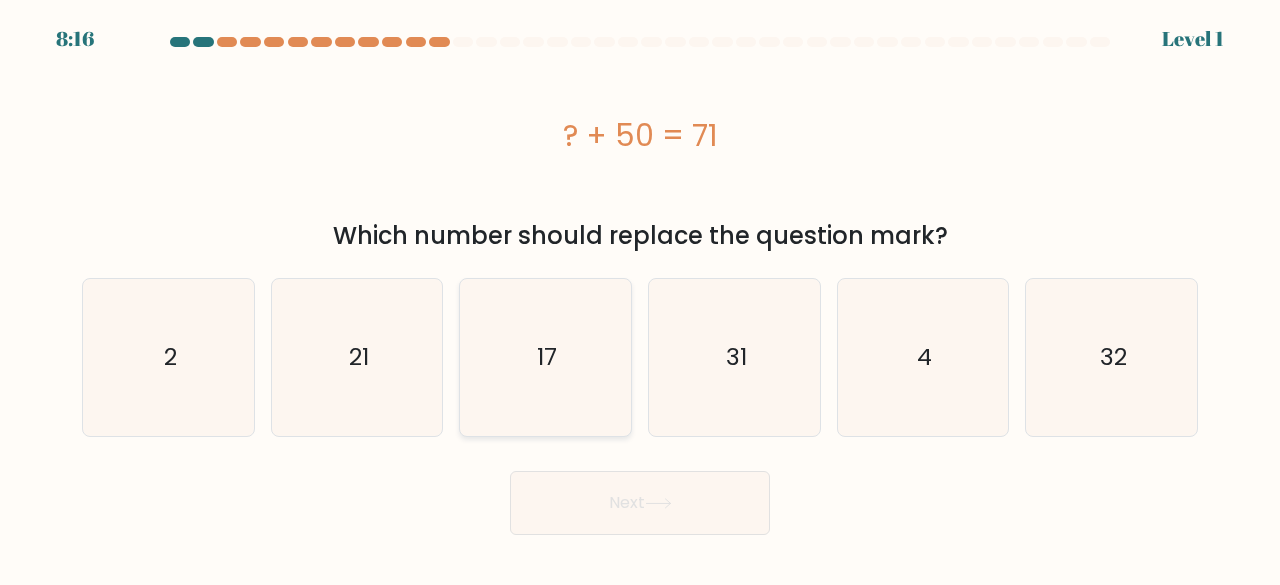 click on "17" 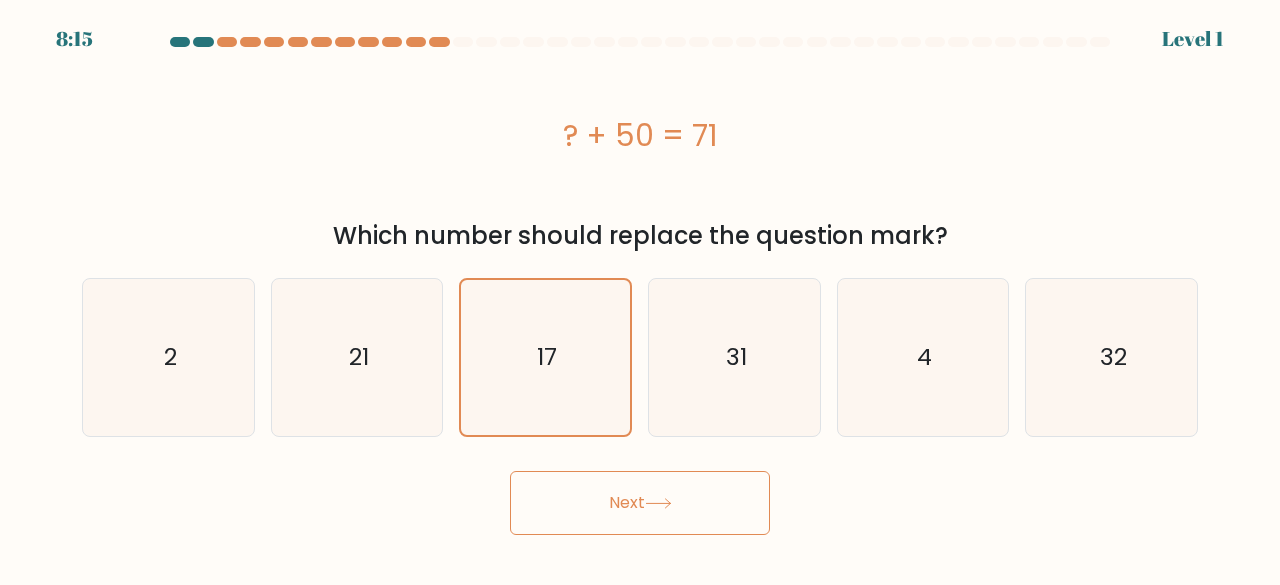 click on "Next" at bounding box center (640, 503) 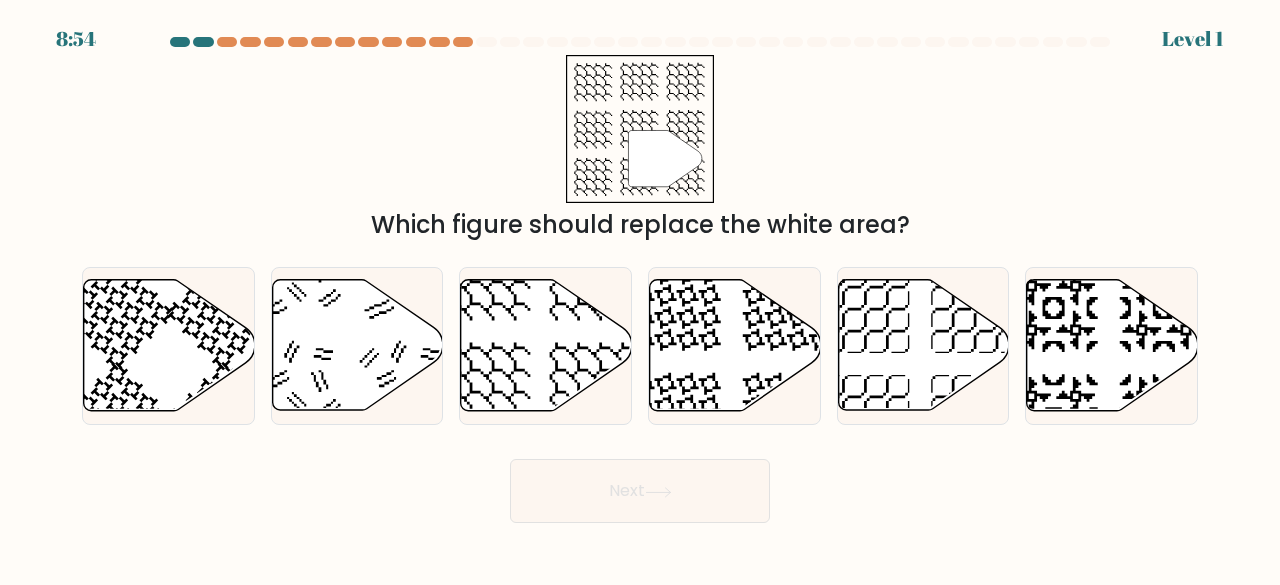 scroll, scrollTop: 0, scrollLeft: 0, axis: both 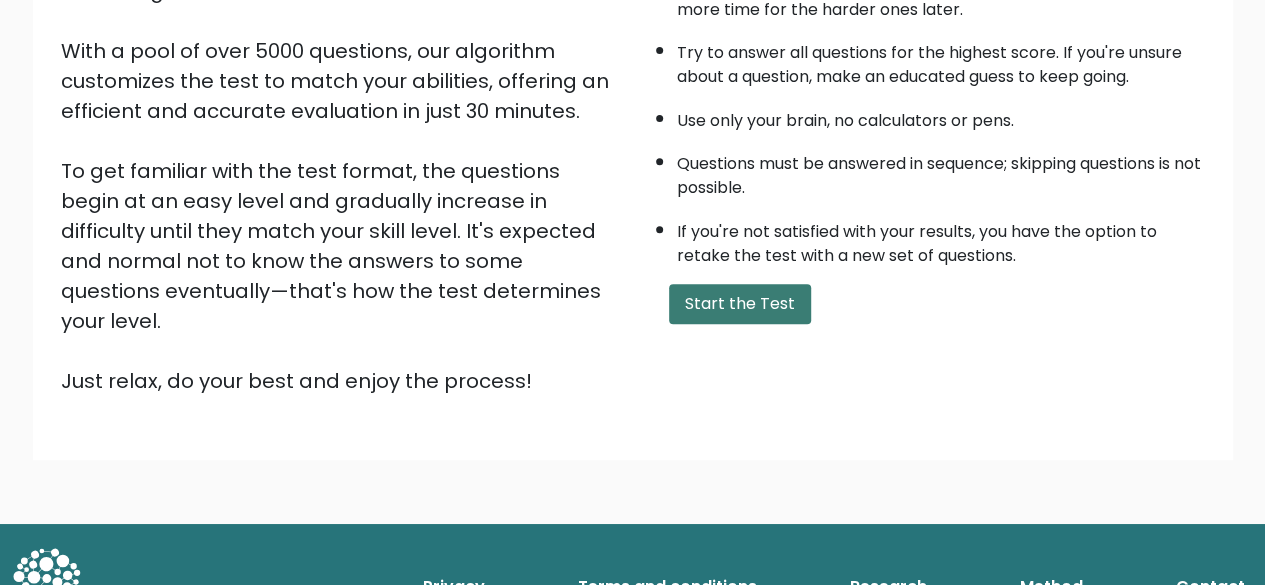 click on "Start the Test" at bounding box center (740, 304) 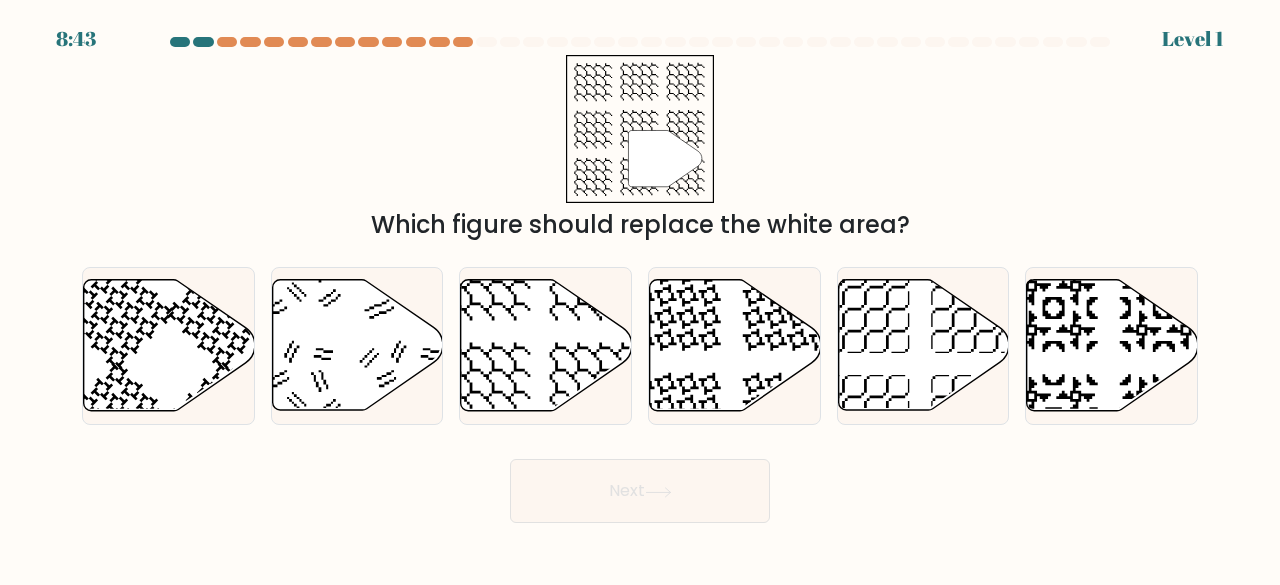 scroll, scrollTop: 0, scrollLeft: 0, axis: both 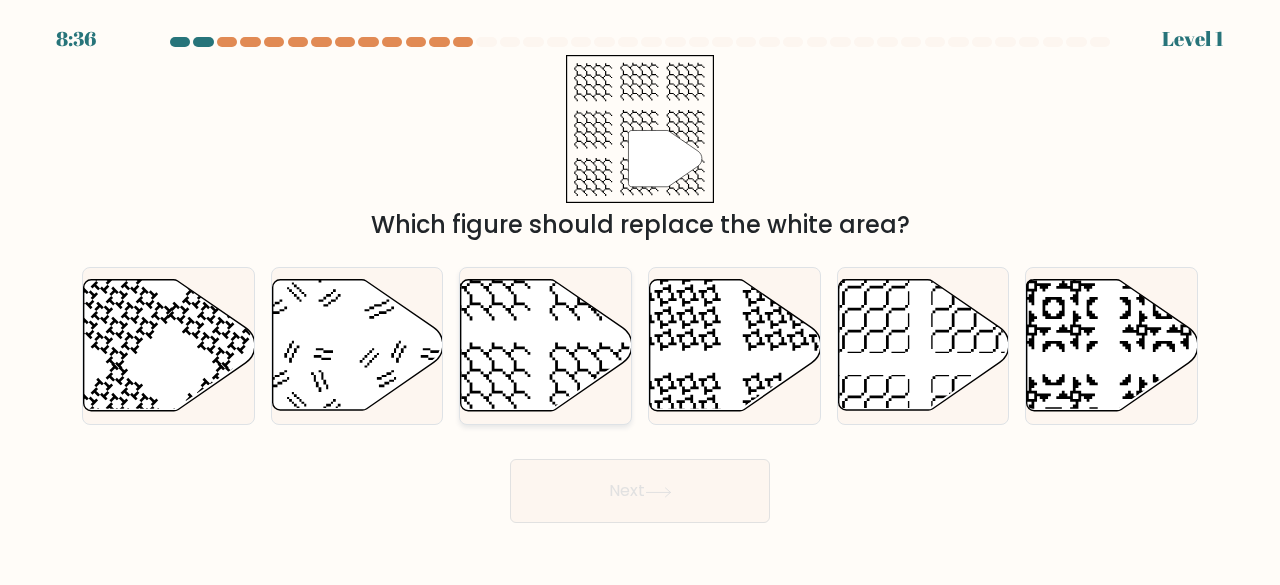 click 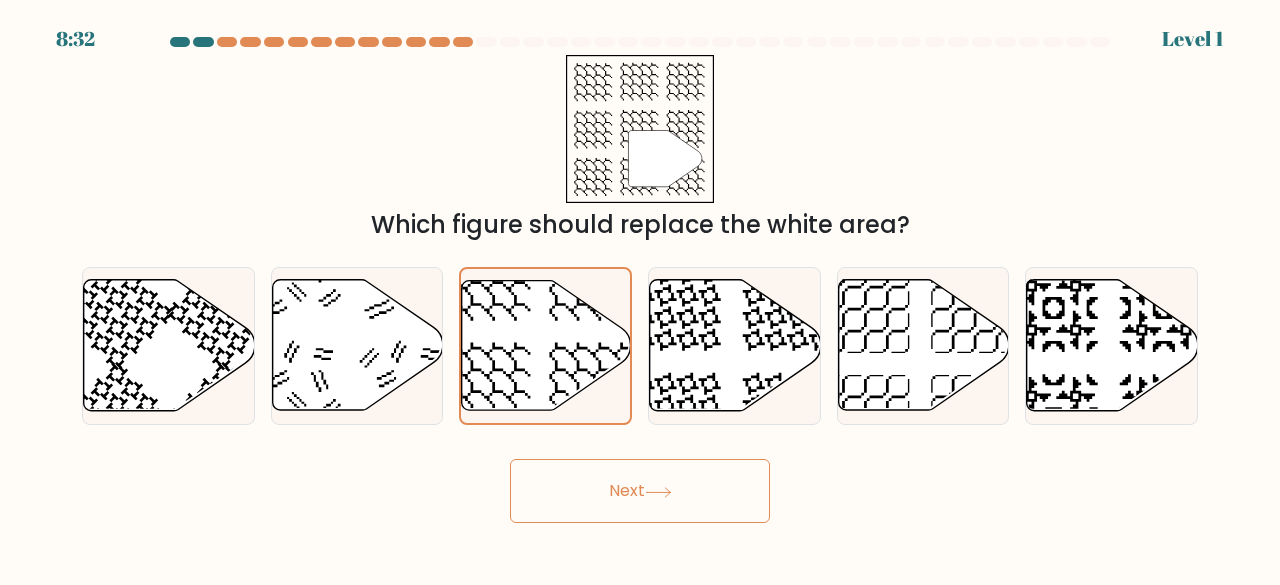 click on "Next" at bounding box center [640, 491] 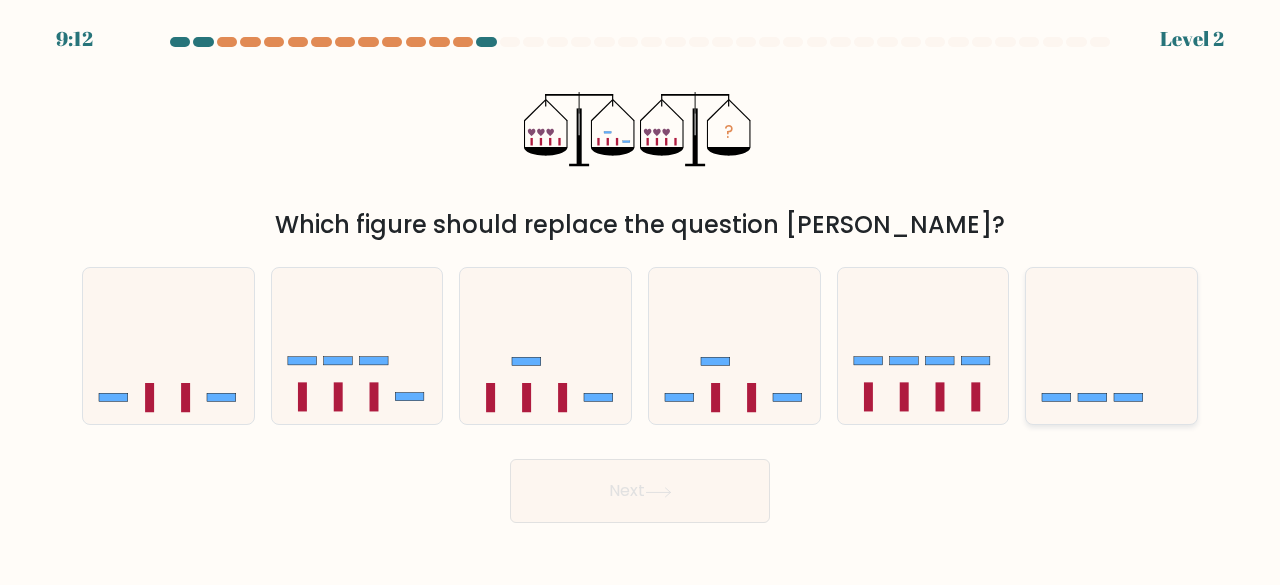 click 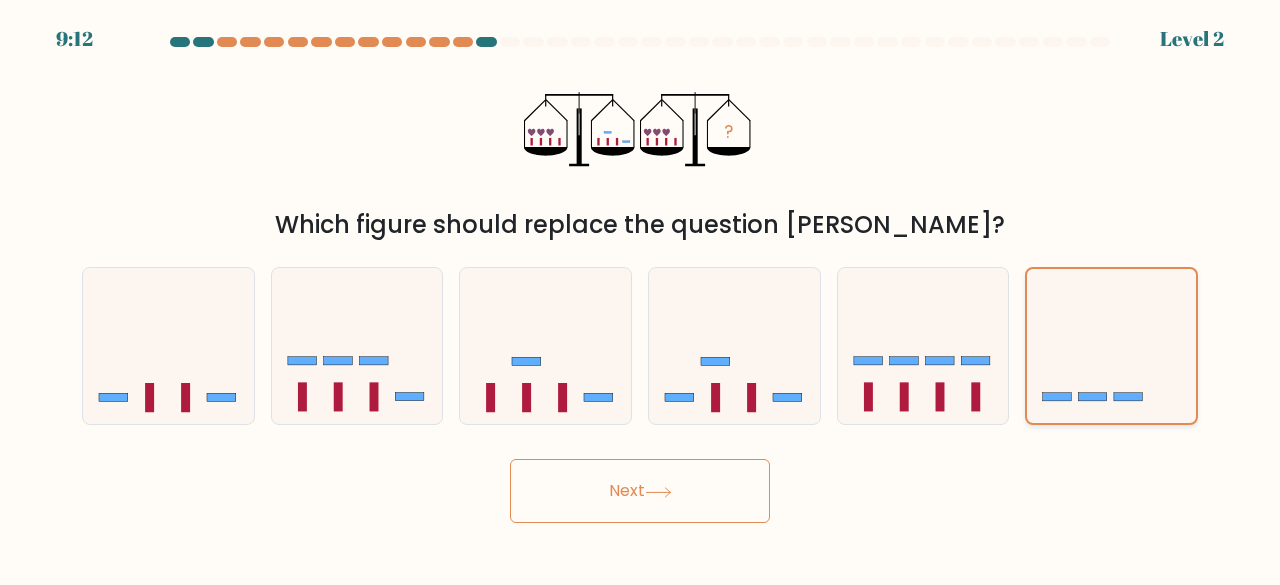 click 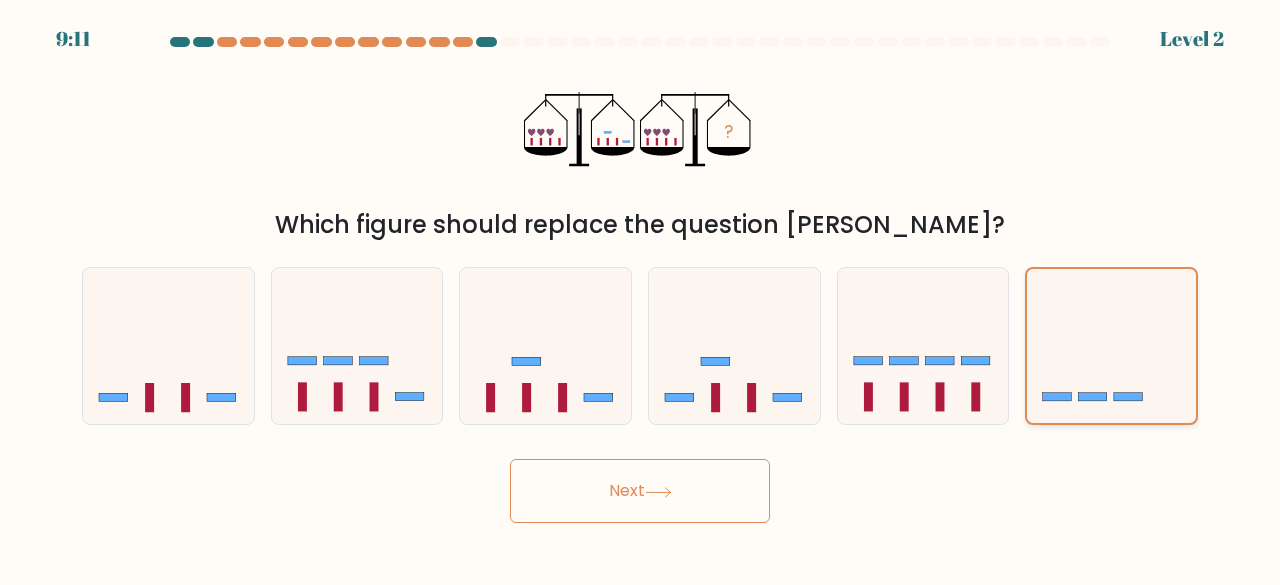 click 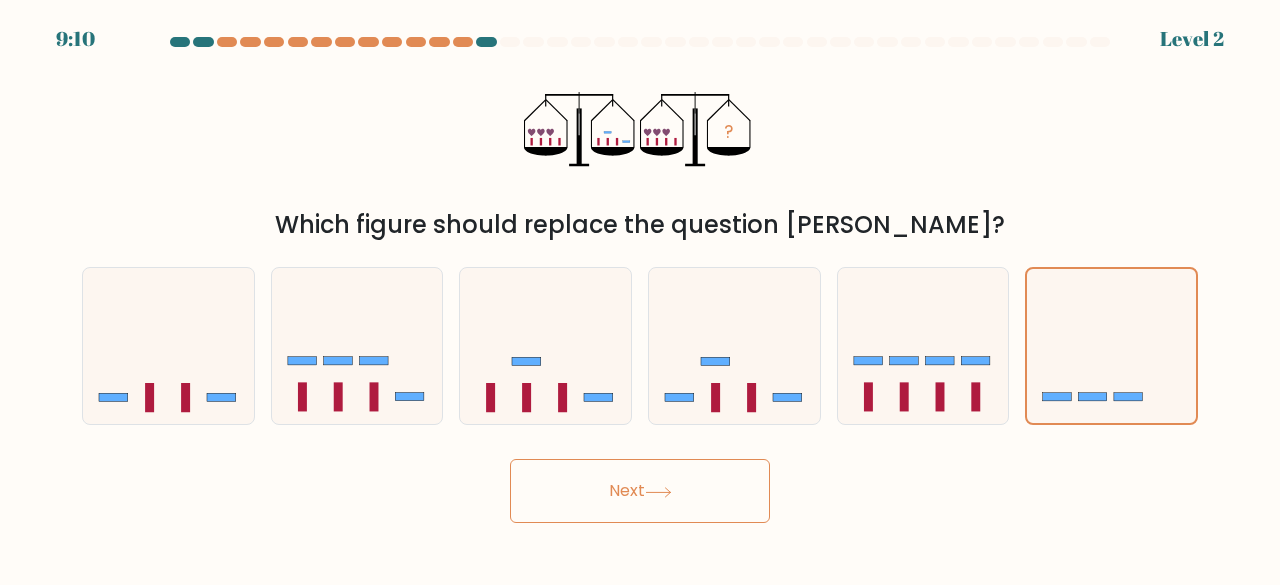 click on "Next" at bounding box center [640, 491] 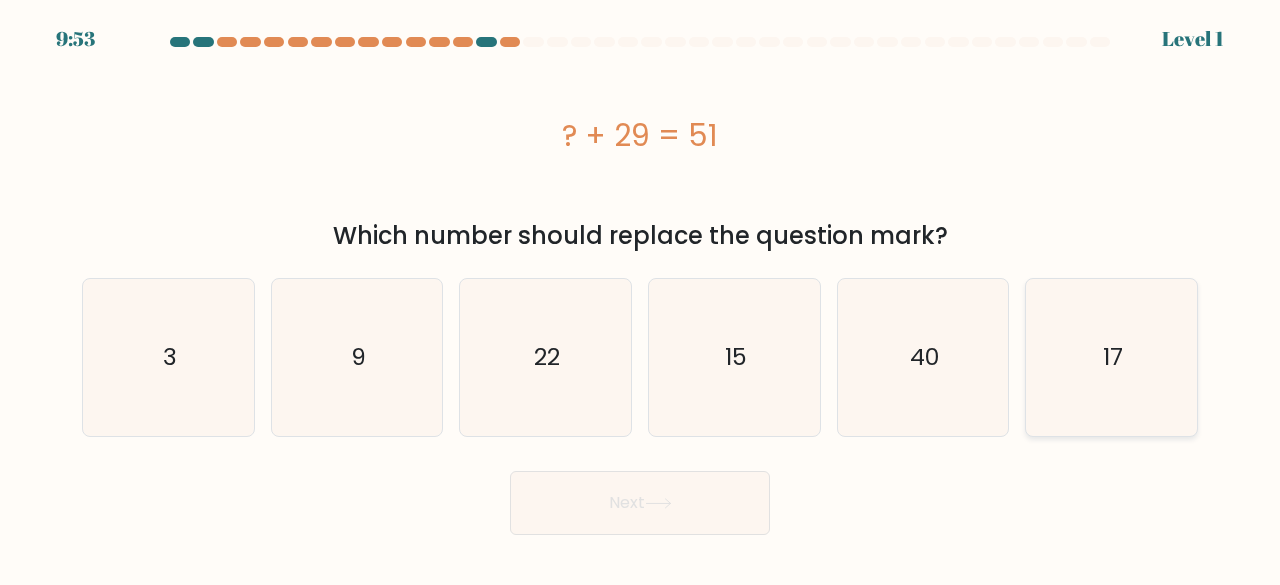 click on "17" 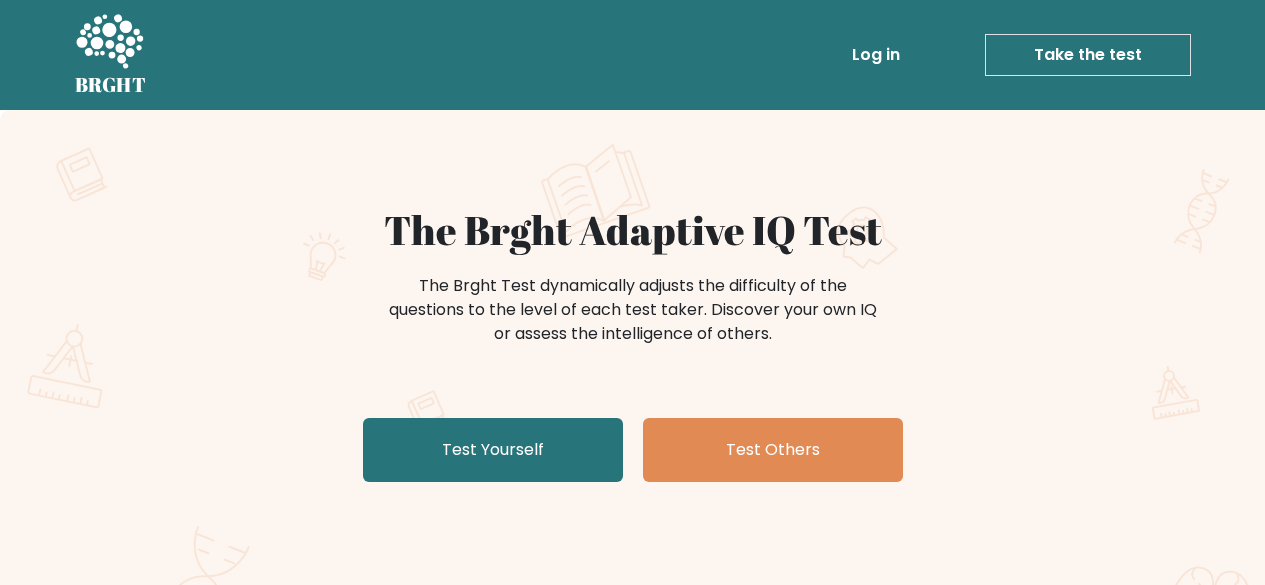 scroll, scrollTop: 0, scrollLeft: 0, axis: both 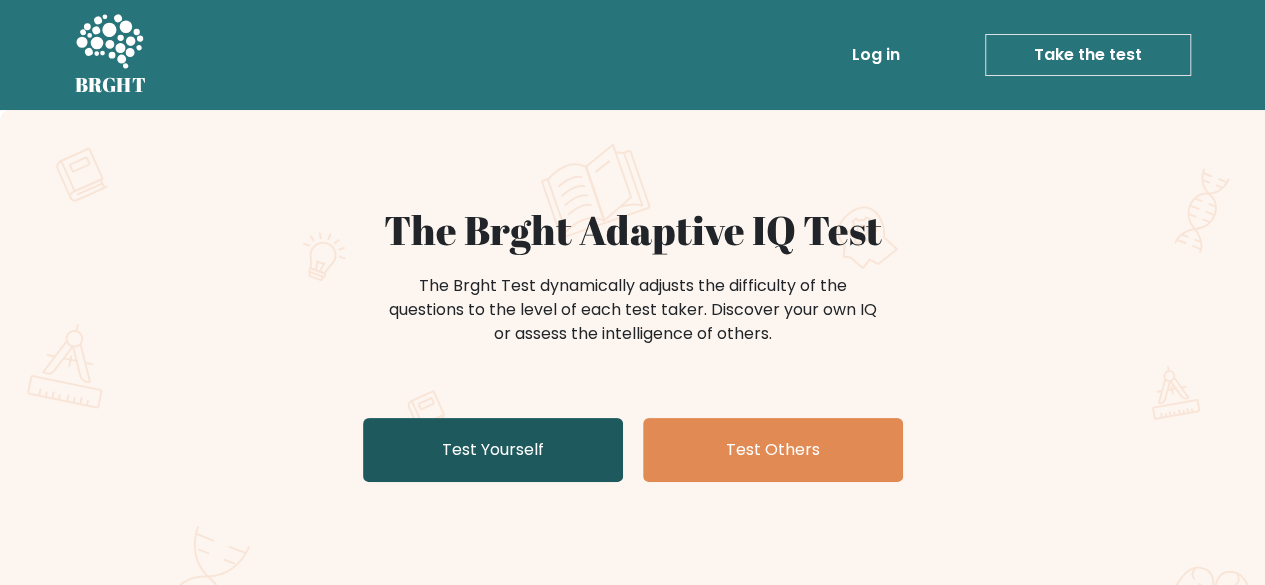 click on "Test Yourself" at bounding box center [493, 450] 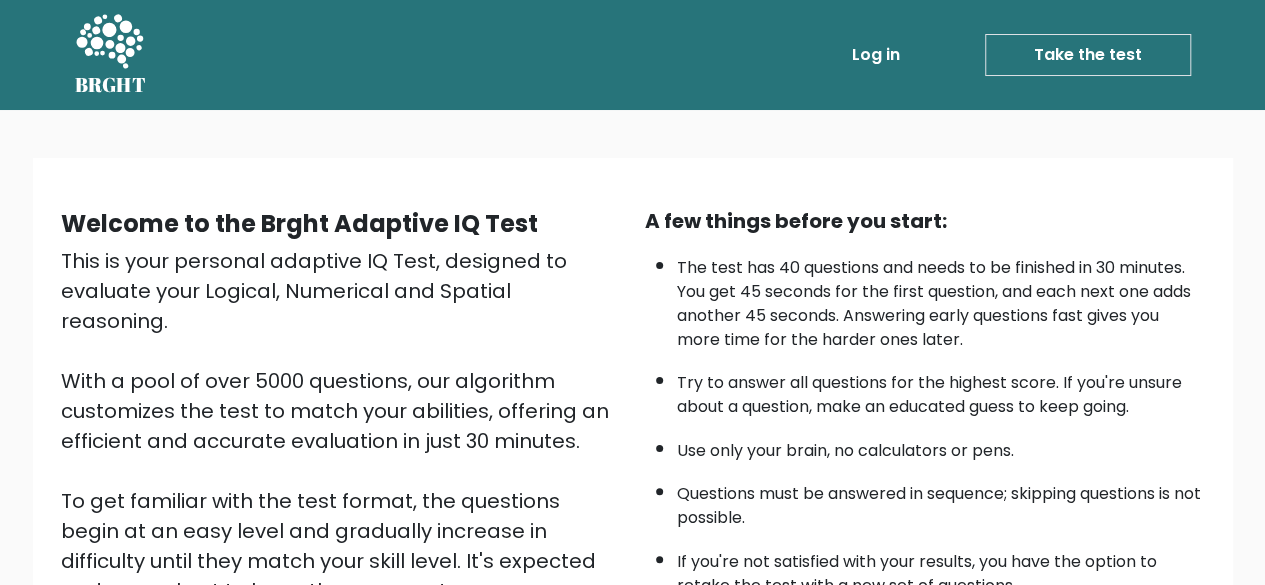 scroll, scrollTop: 286, scrollLeft: 0, axis: vertical 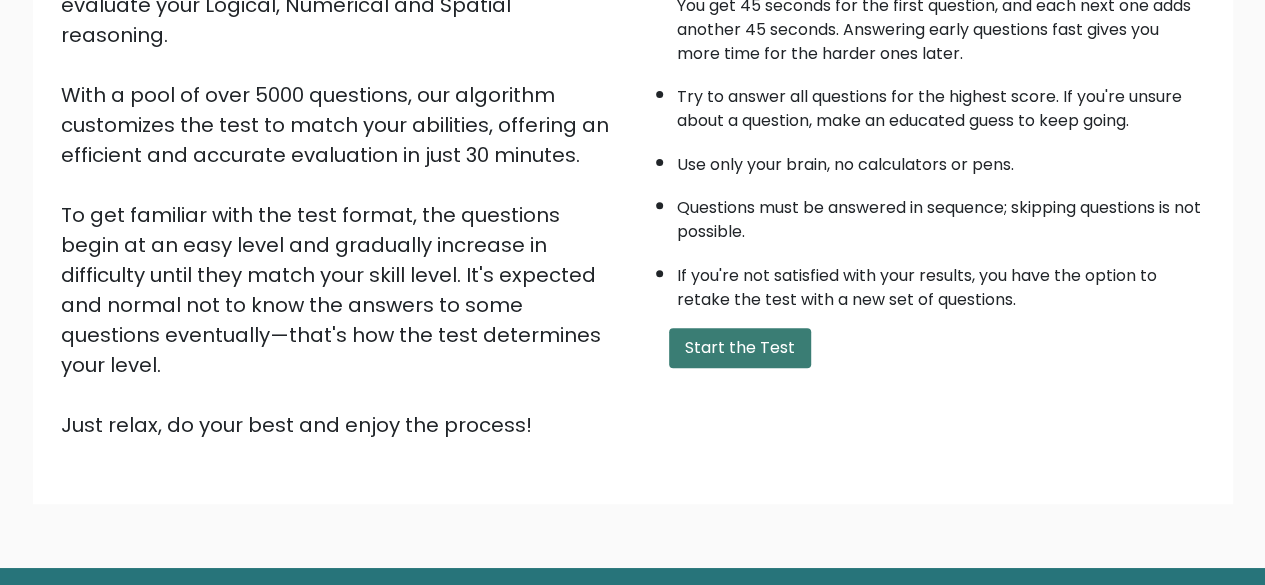 click on "Start the Test" at bounding box center (740, 348) 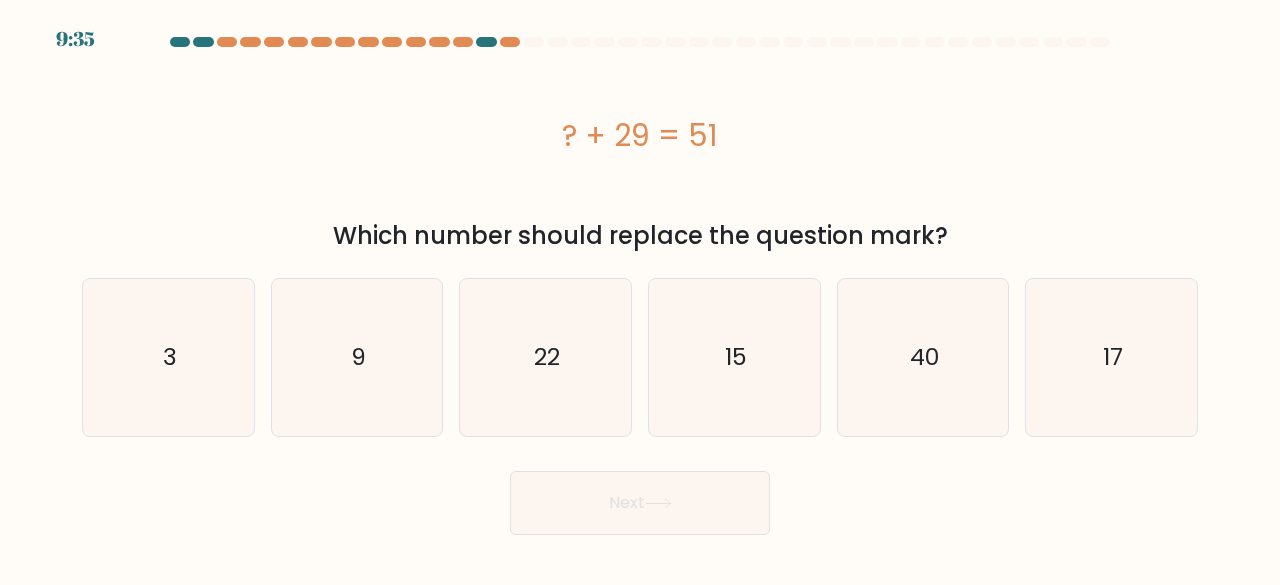 scroll, scrollTop: 0, scrollLeft: 0, axis: both 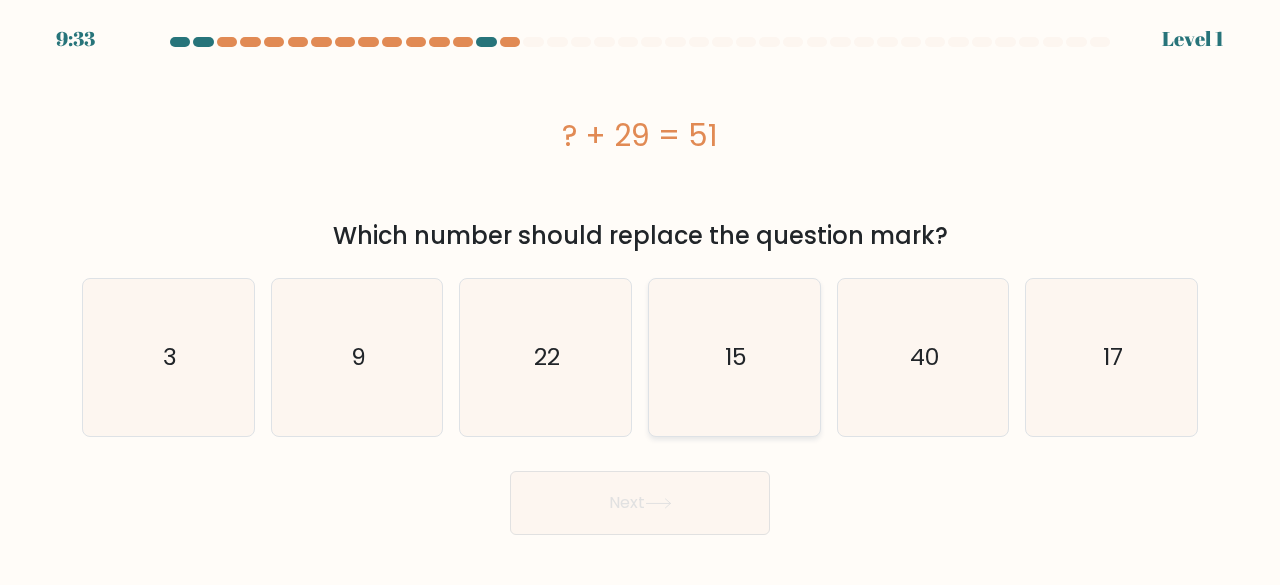 click on "15" 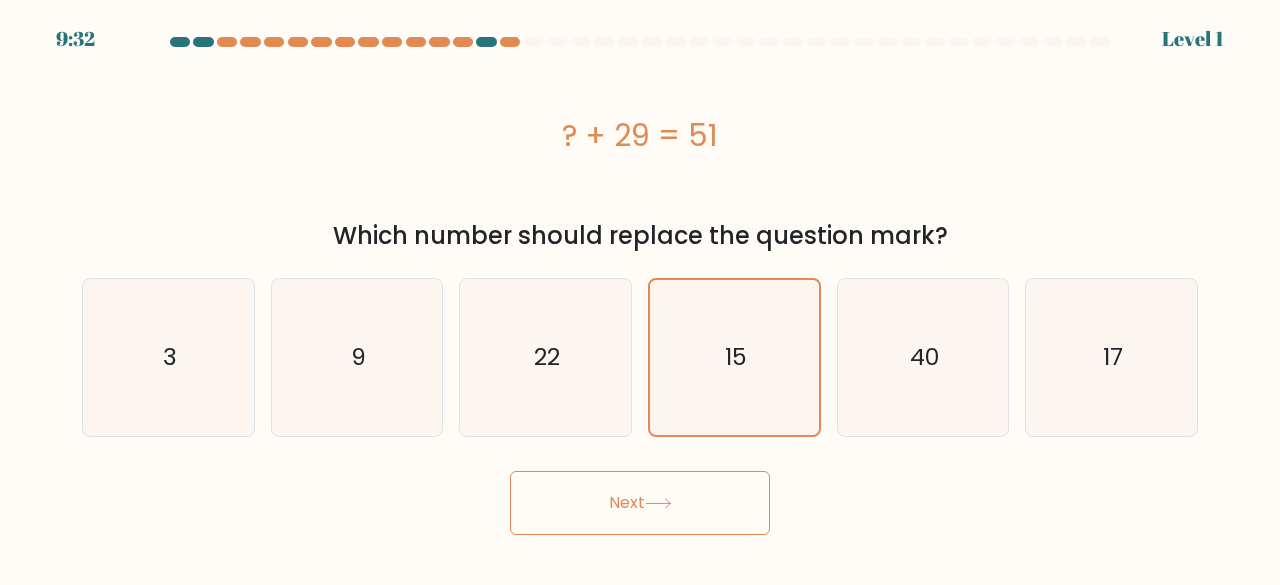 click on "Next" at bounding box center [640, 503] 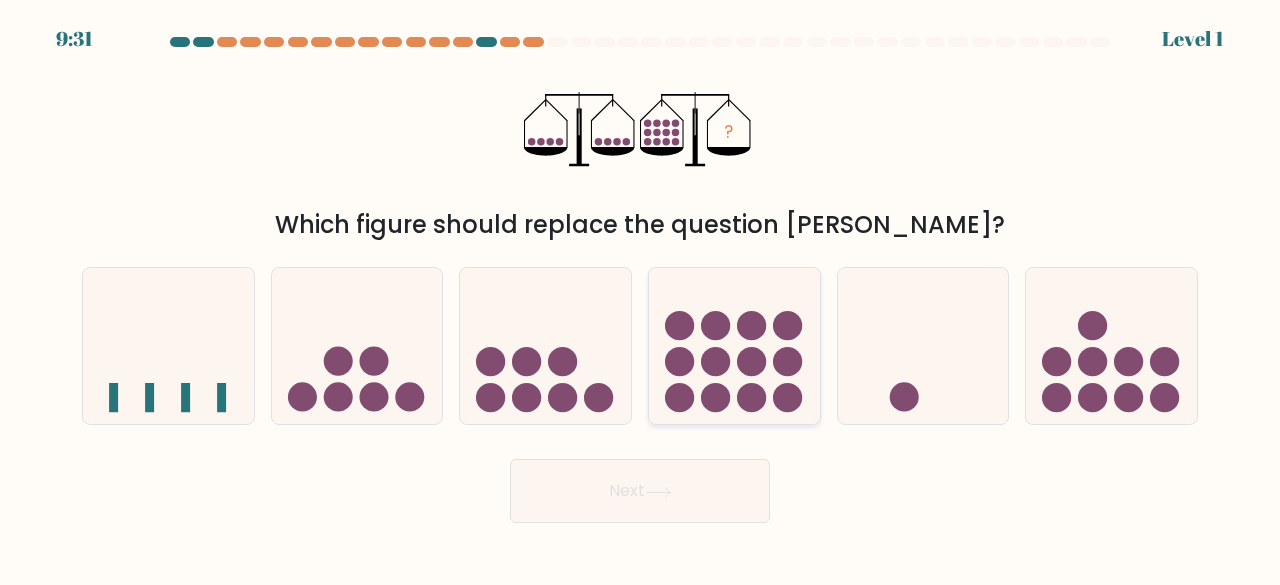 click 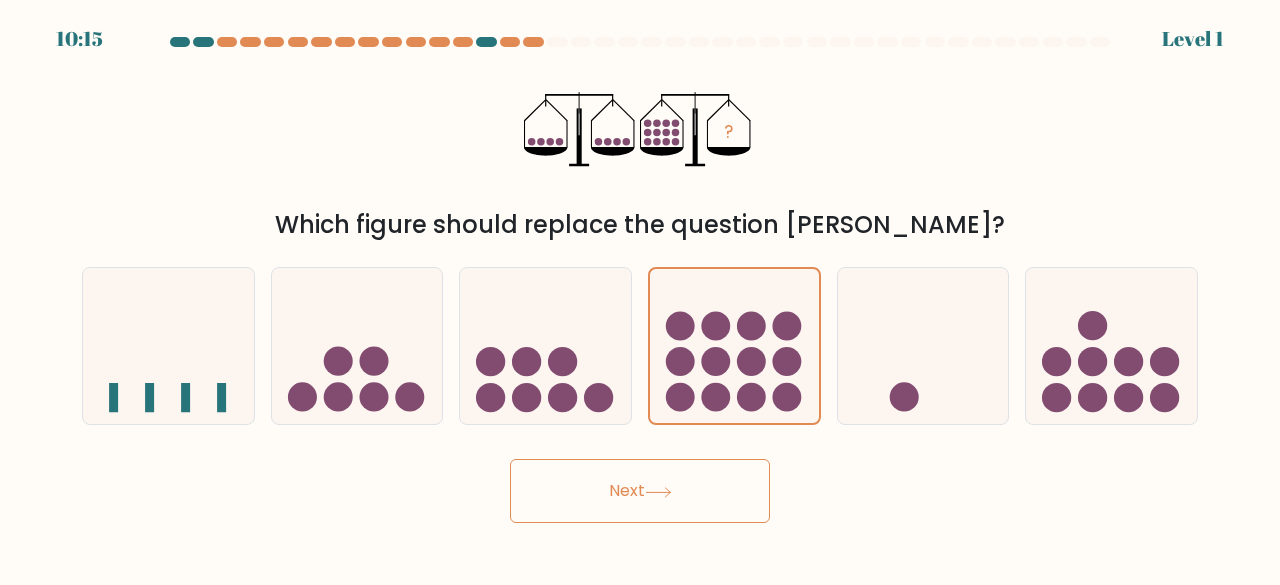 click on "Next" at bounding box center [640, 491] 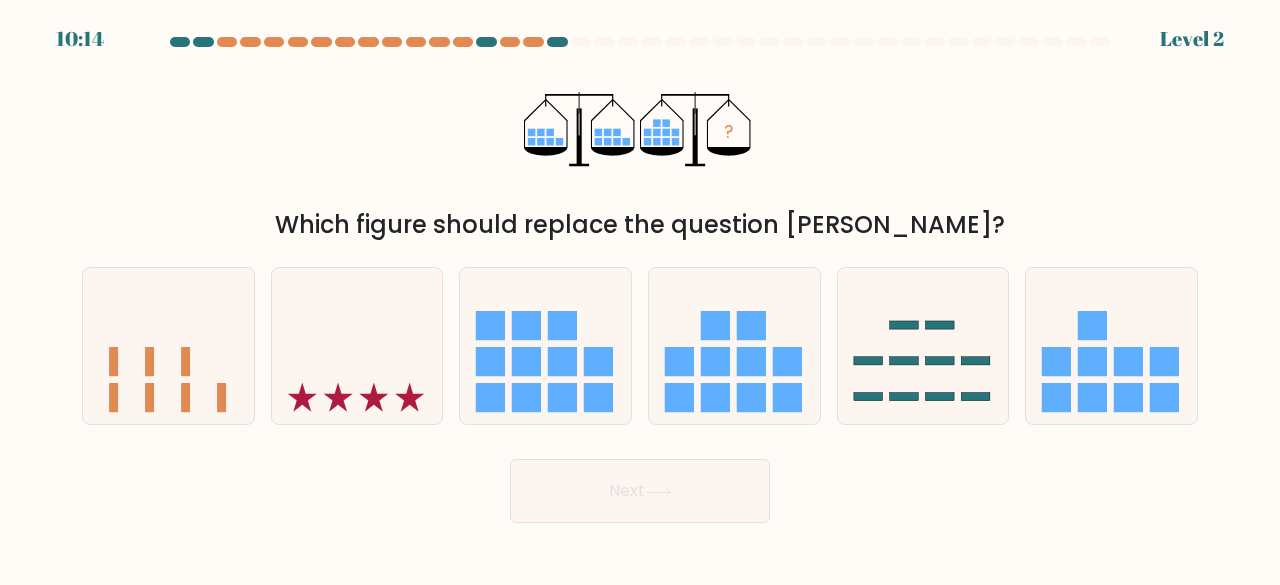 click 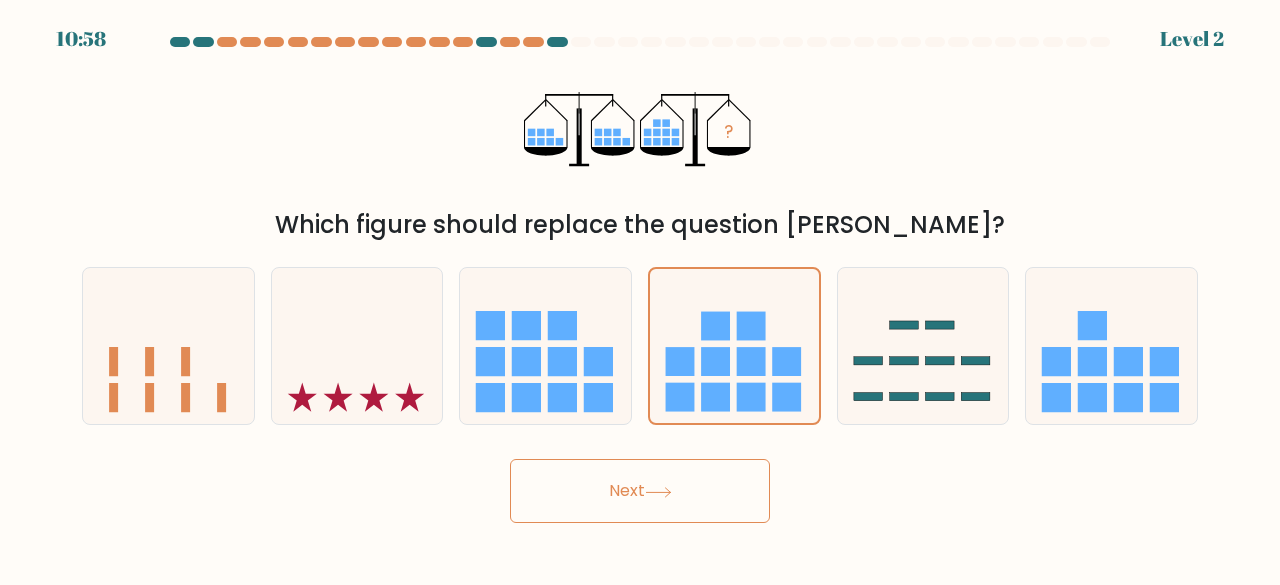 click on "Next" at bounding box center [640, 486] 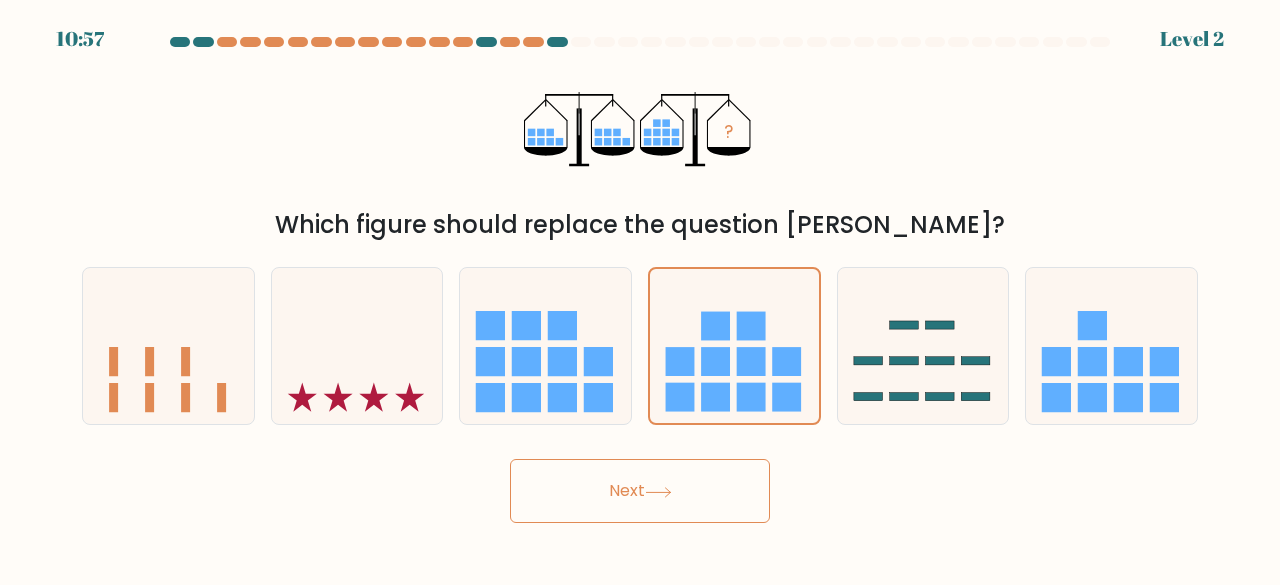 click on "Next" at bounding box center [640, 491] 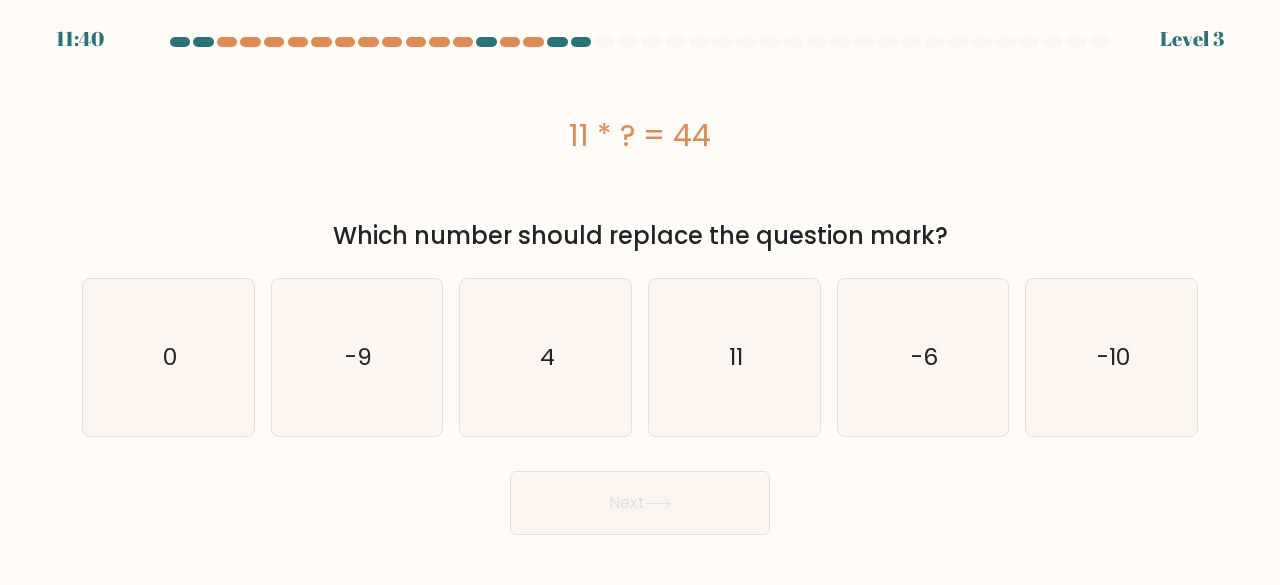 click on "Next" at bounding box center [640, 503] 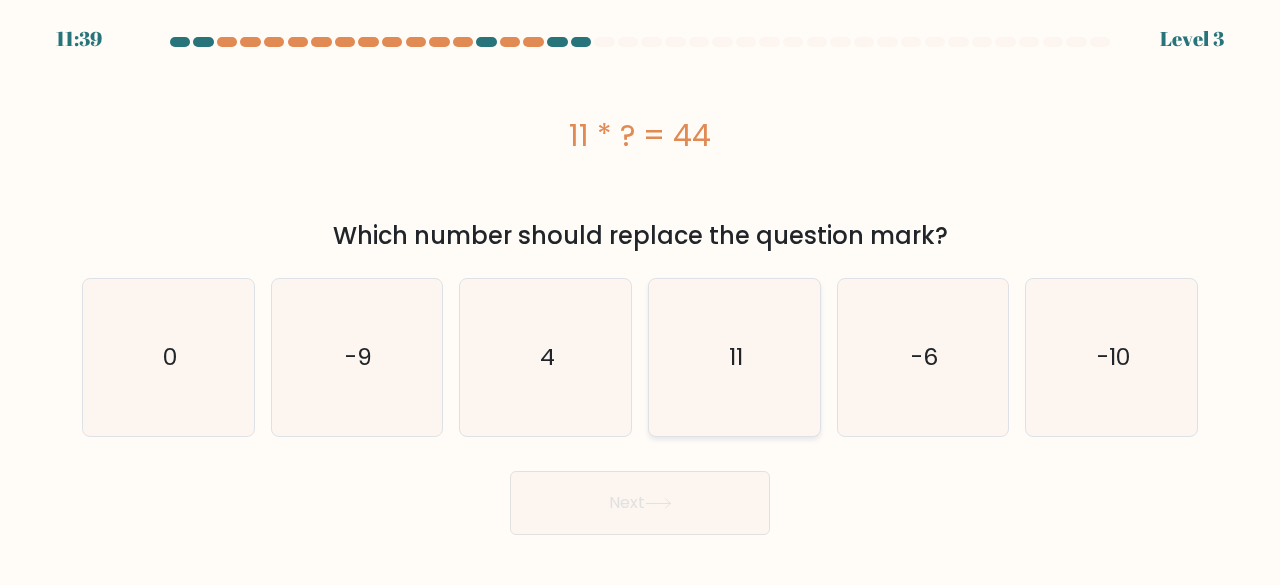 click on "11" 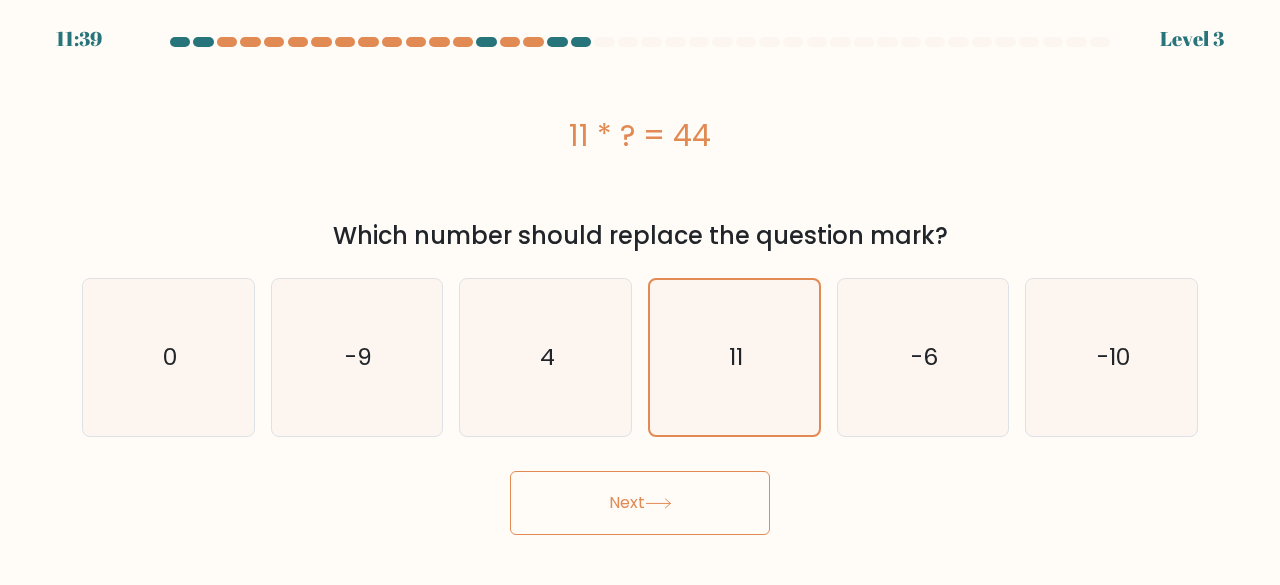 click on "Next" at bounding box center (640, 503) 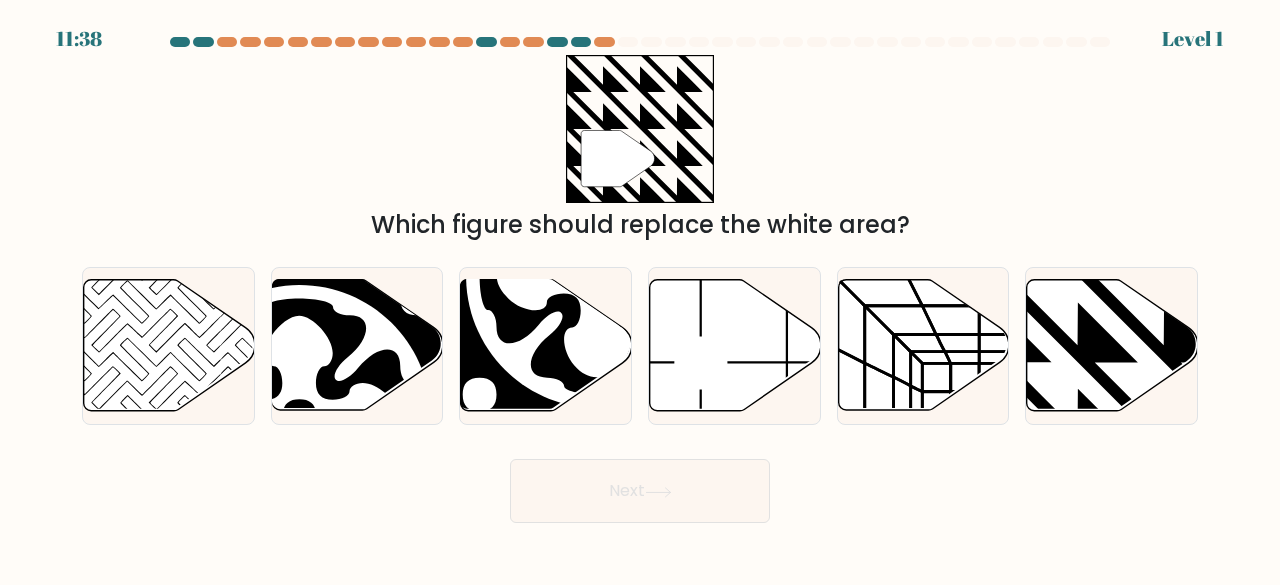 click on "Next" at bounding box center [640, 491] 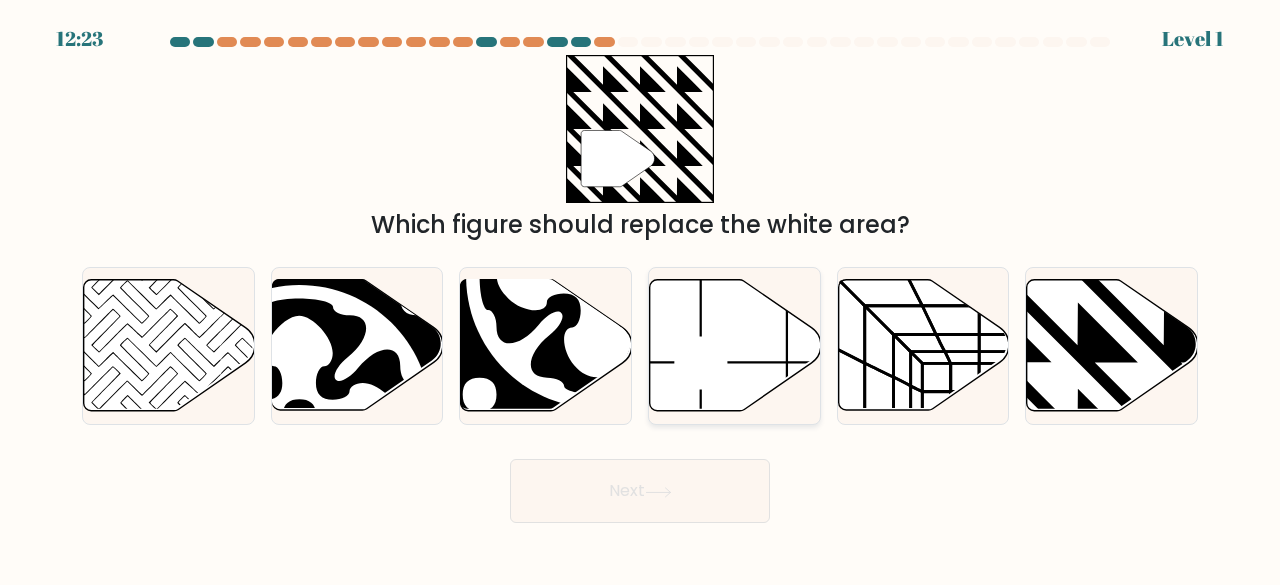 click at bounding box center (734, 346) 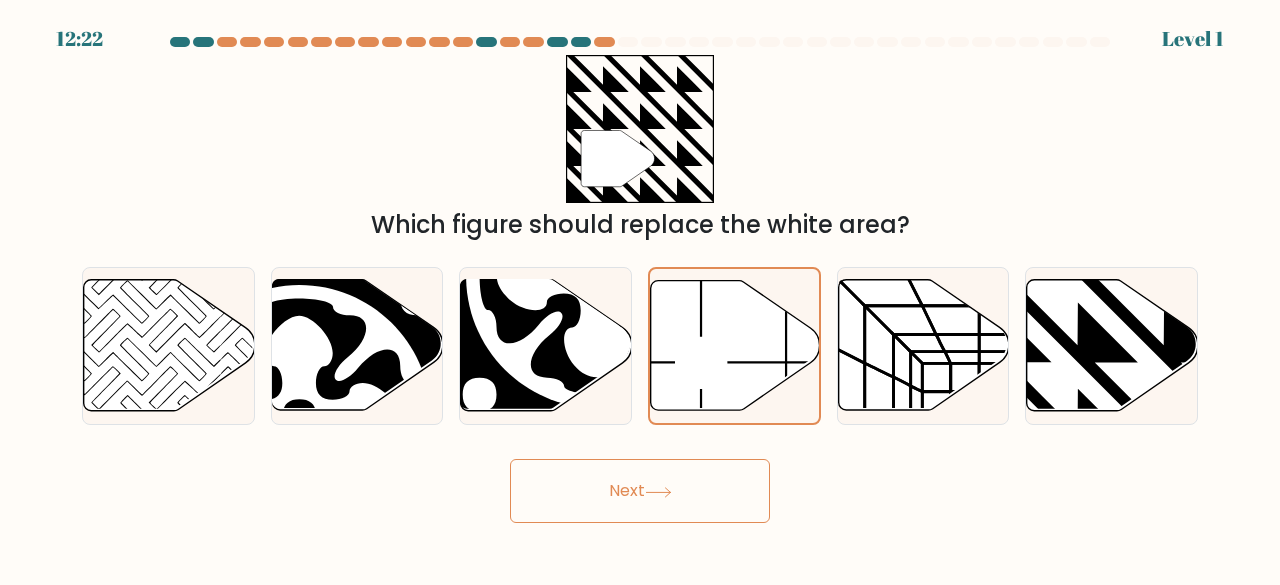 click on "Next" at bounding box center [640, 491] 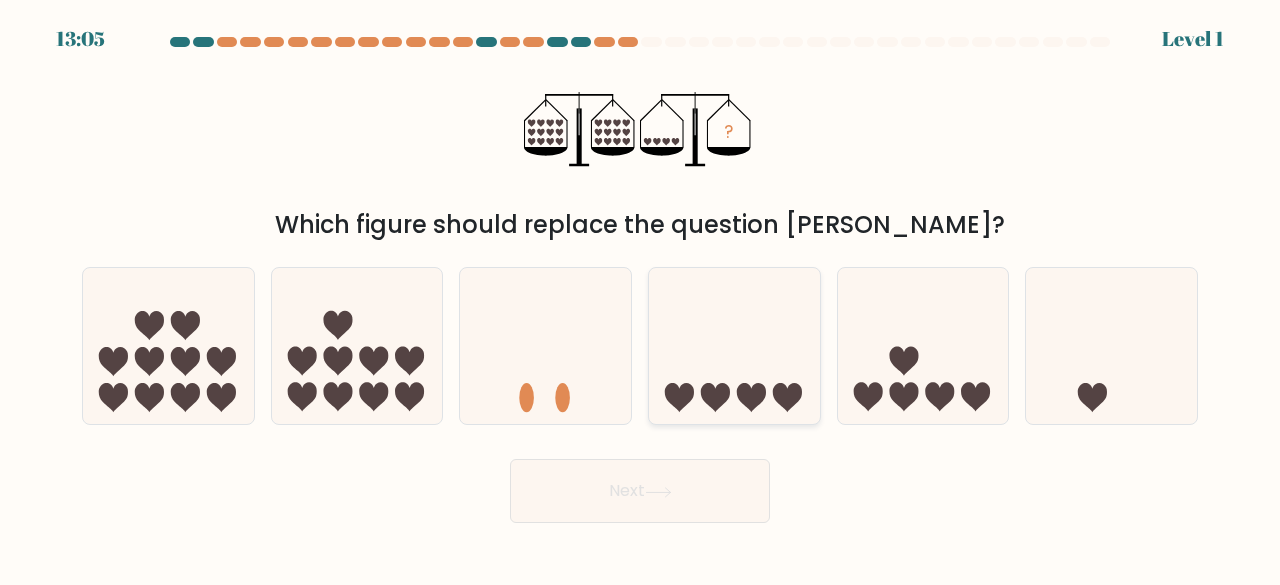 click 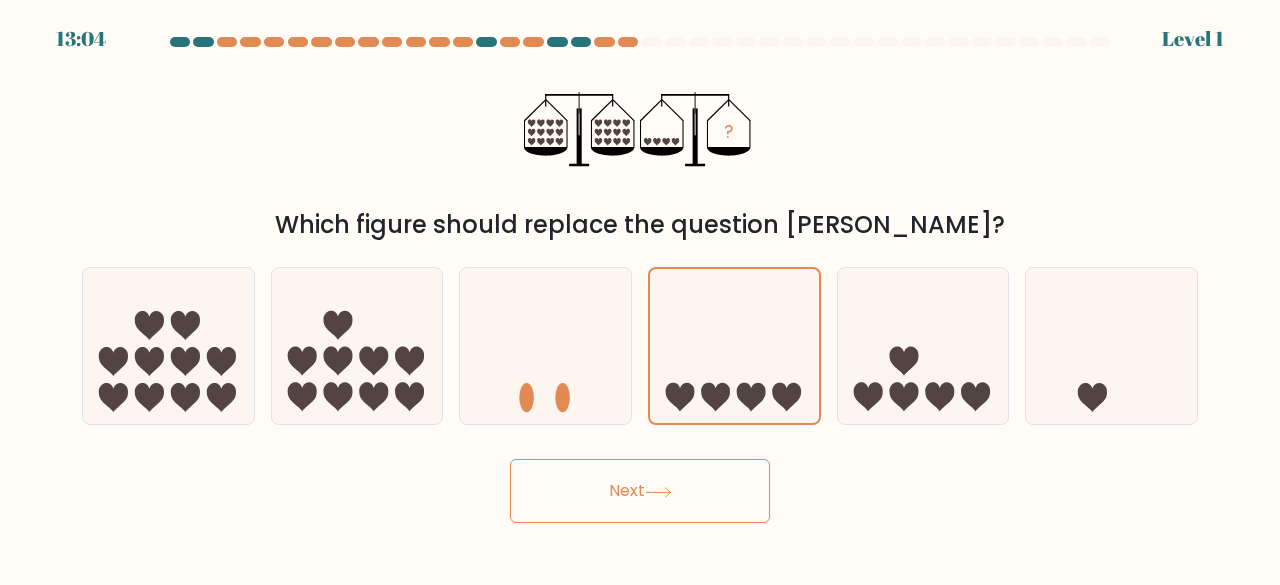 click on "Next" at bounding box center (640, 491) 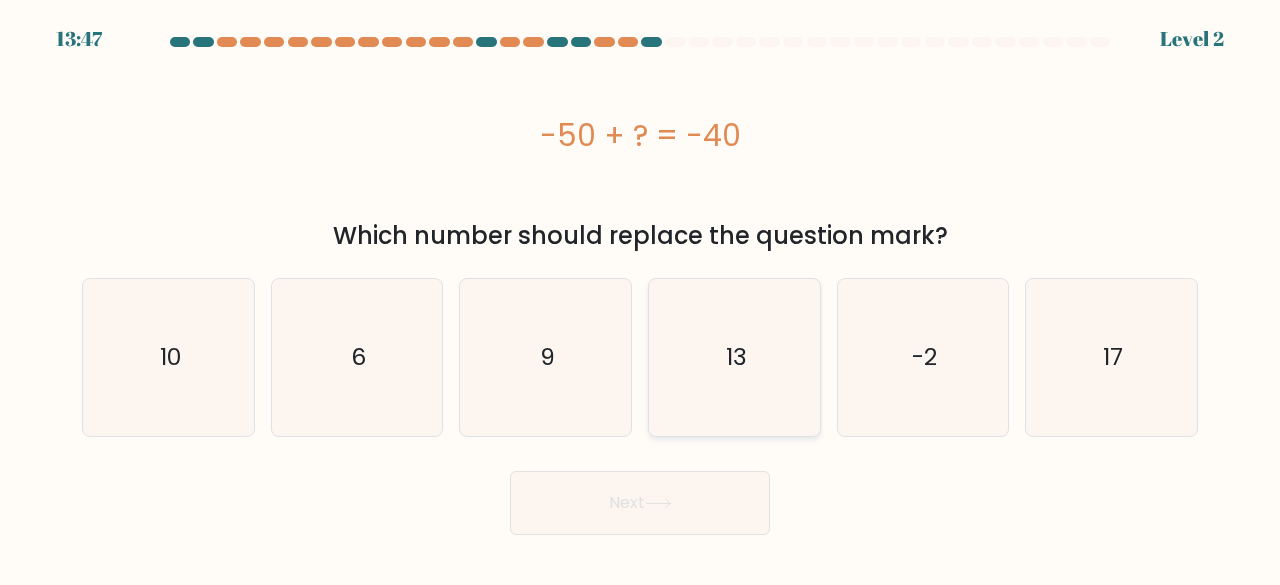 click on "13" 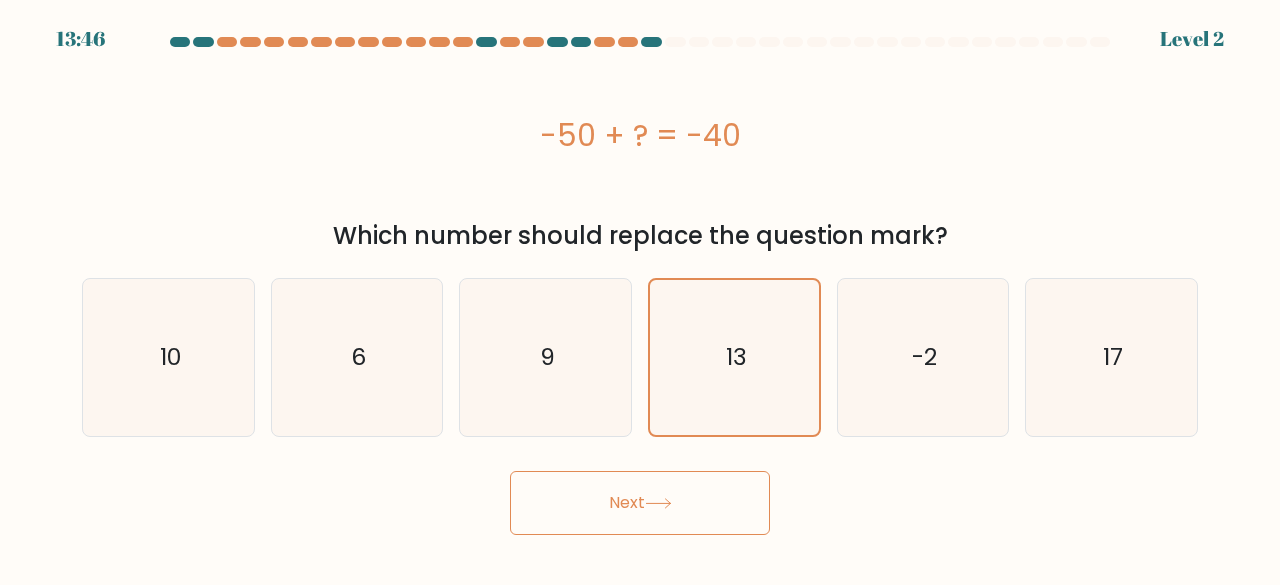 click on "Next" at bounding box center (640, 503) 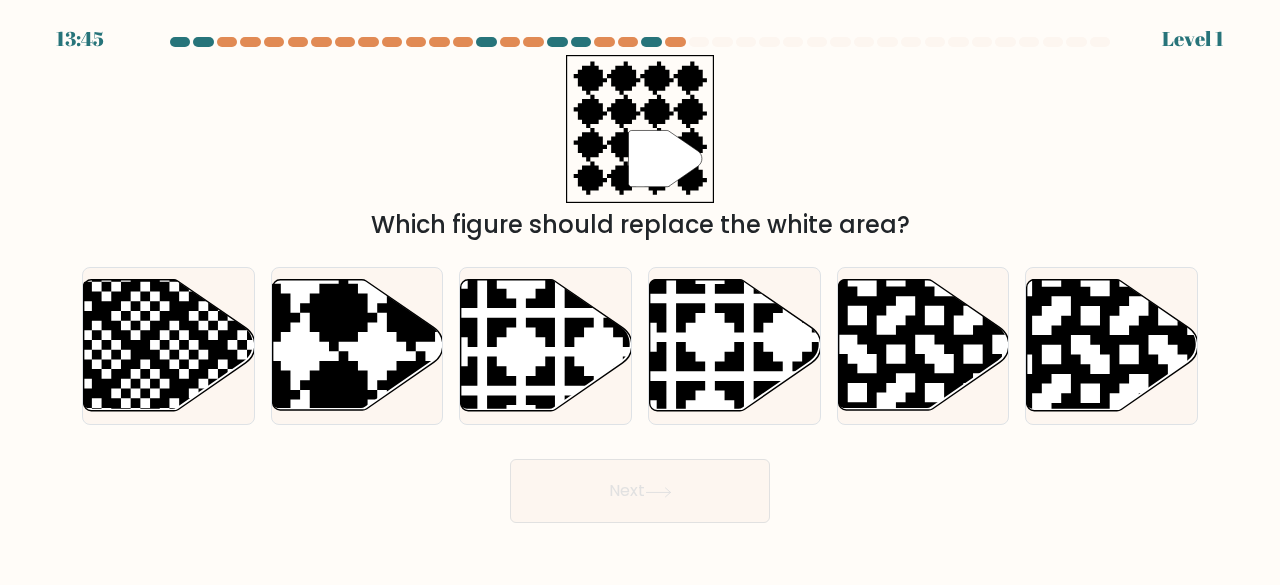 click on "a." at bounding box center (640, 280) 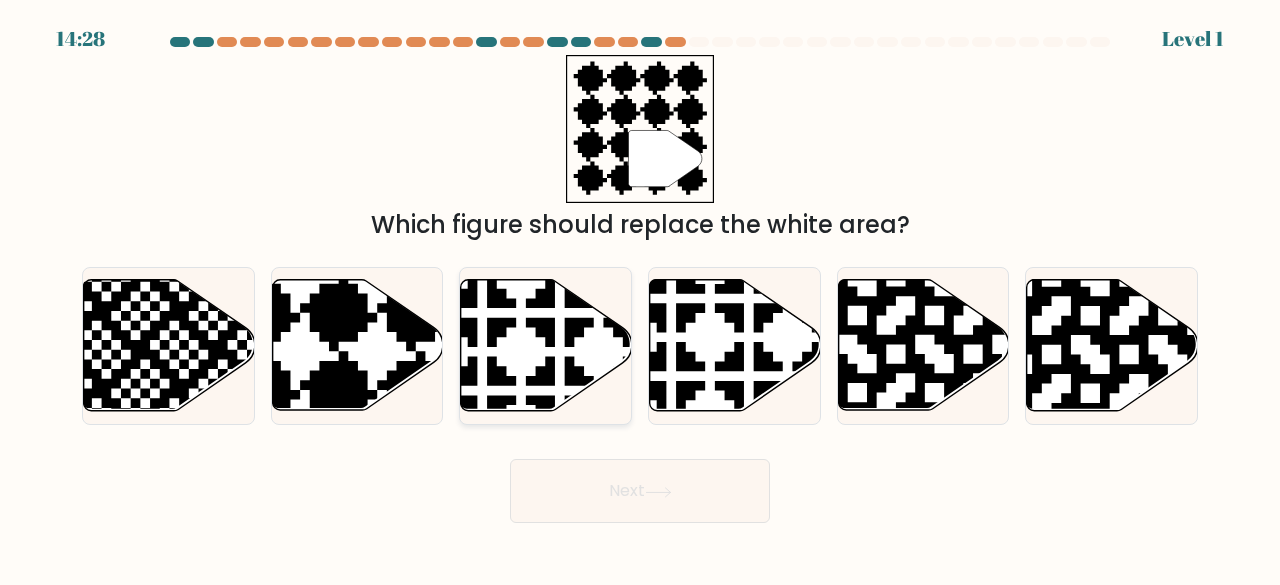 click 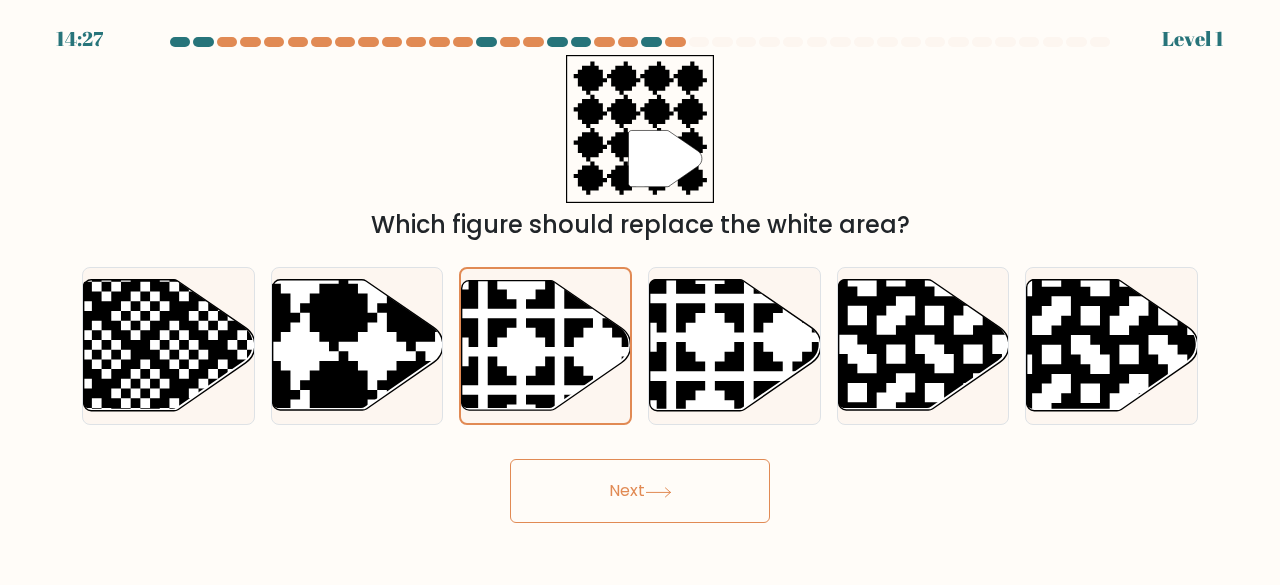 click on "Next" at bounding box center (640, 491) 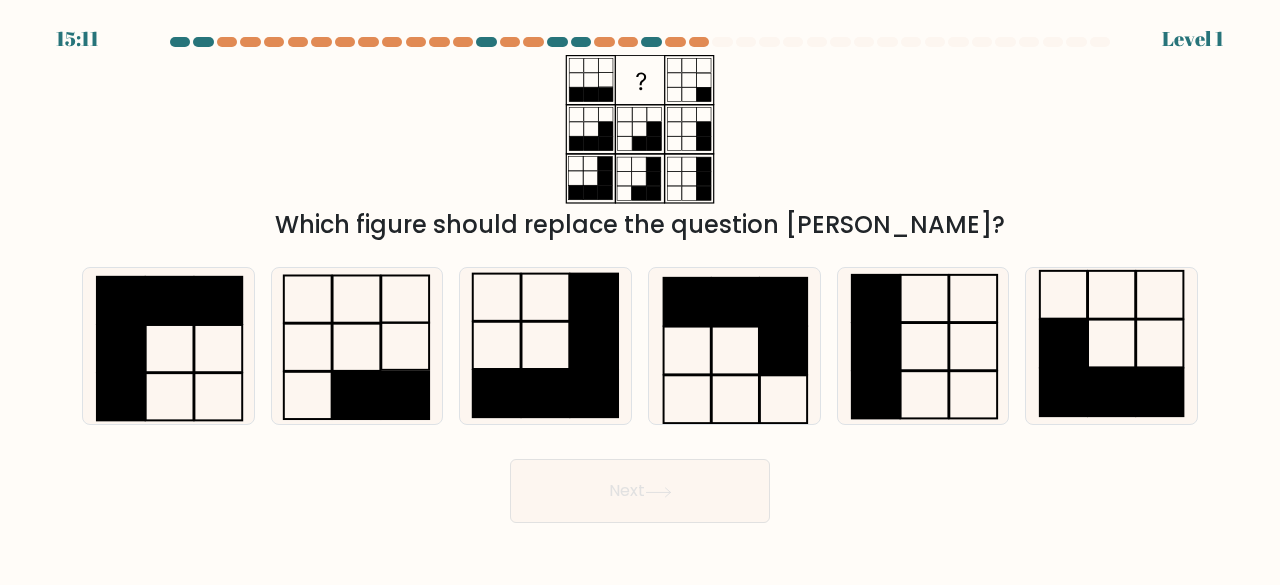 click on "e." at bounding box center [923, 346] 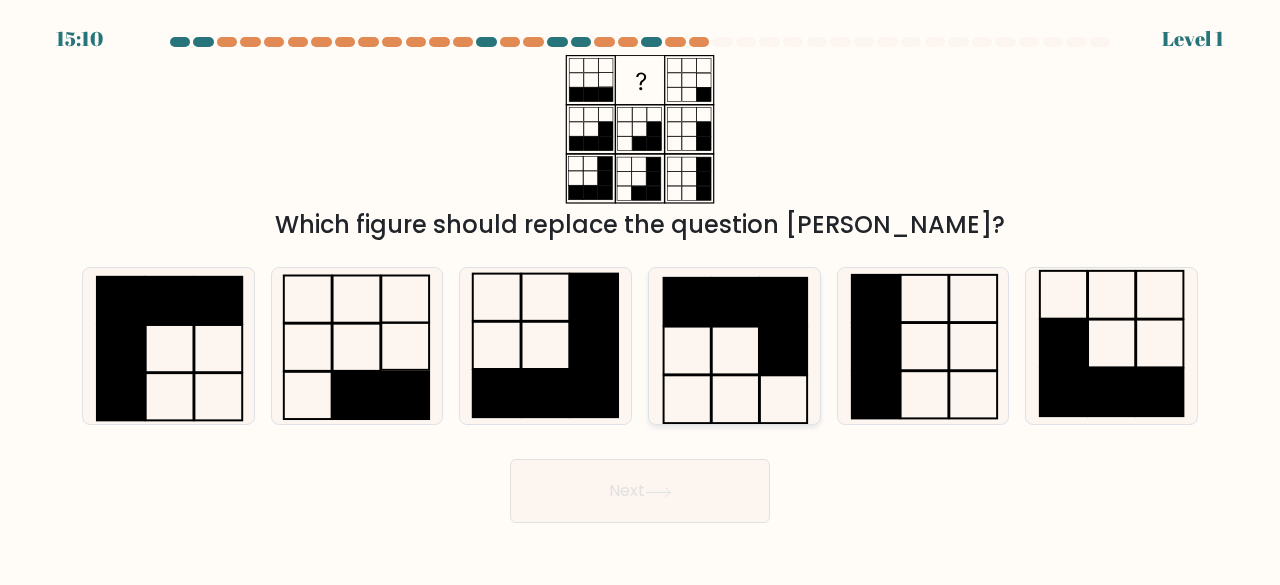click 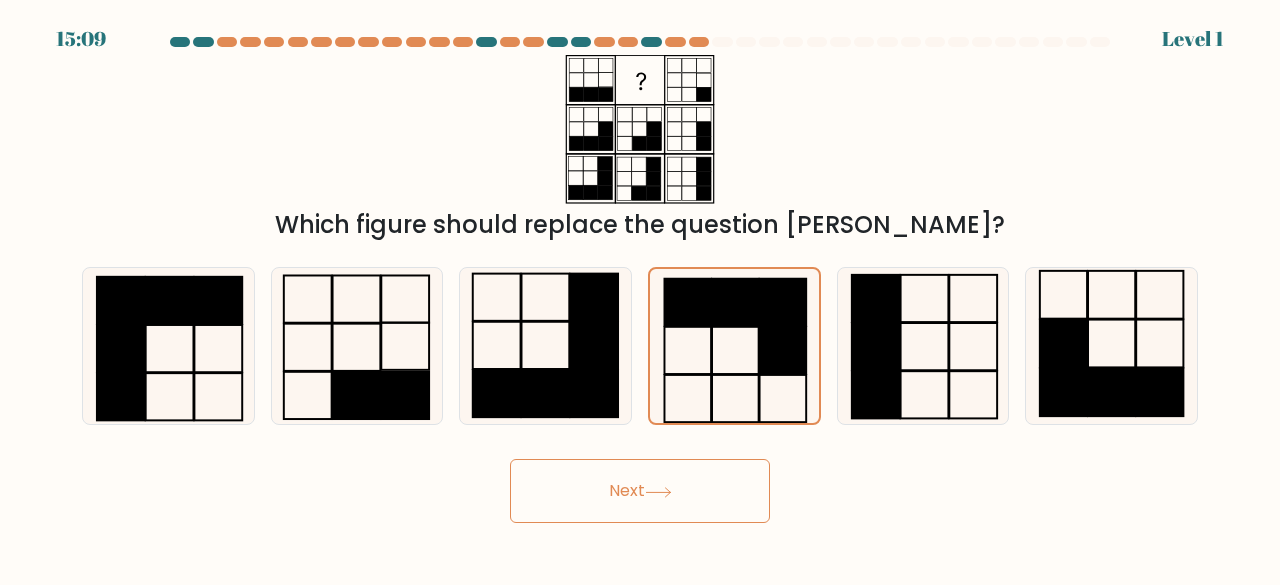 click on "Next" at bounding box center (640, 491) 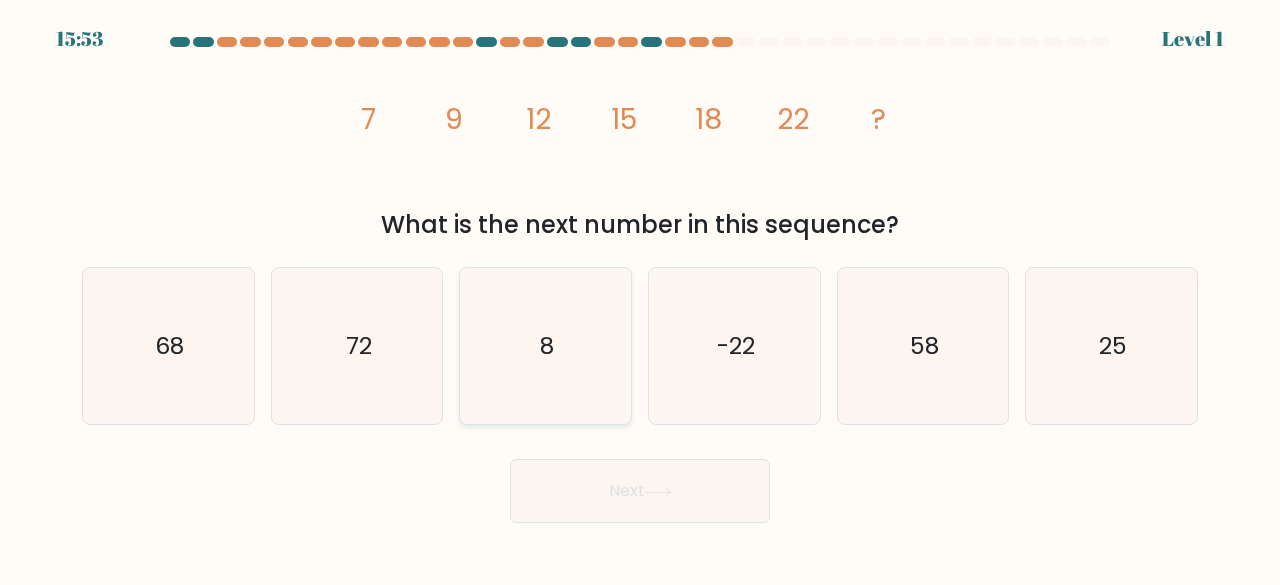 click on "8" 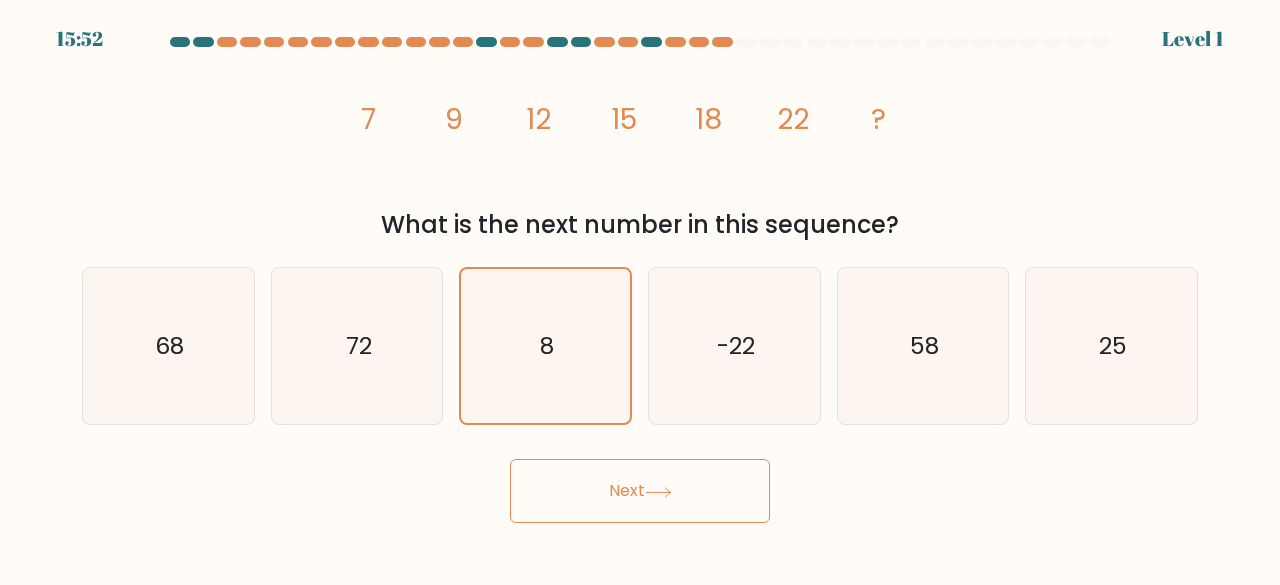 click on "Next" at bounding box center (640, 491) 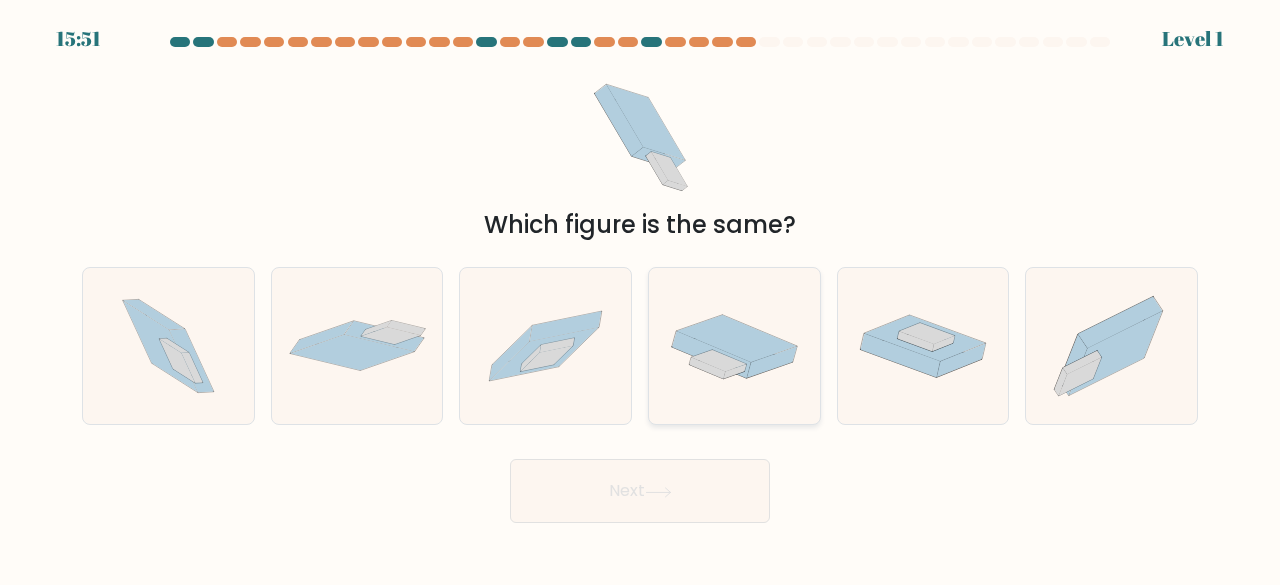 click 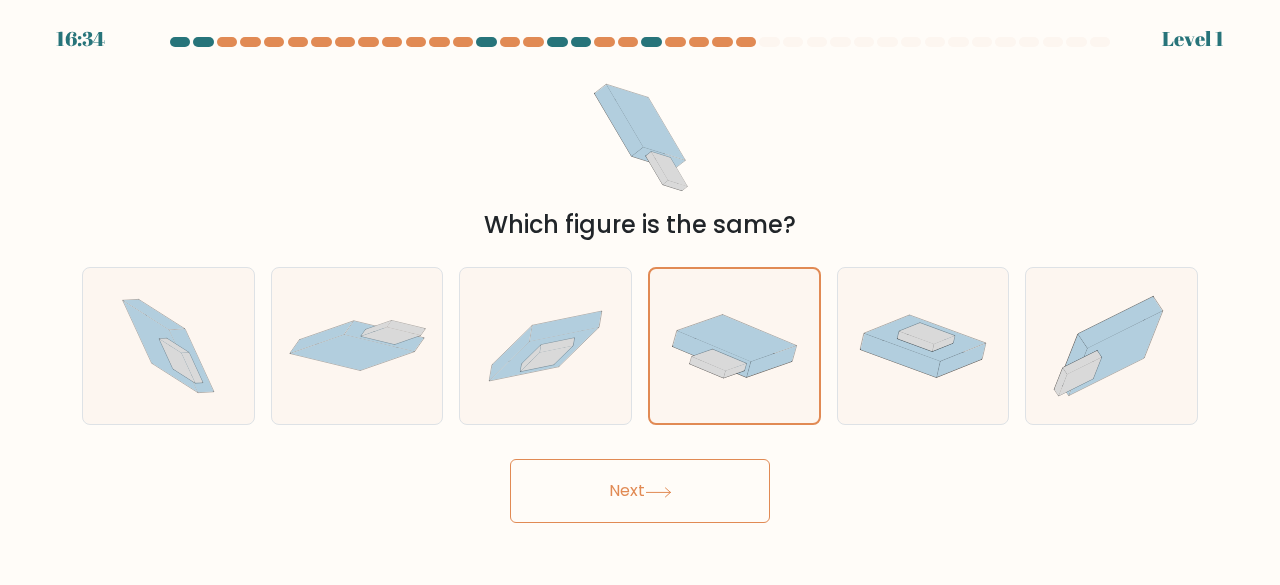 click on "Next" at bounding box center (640, 491) 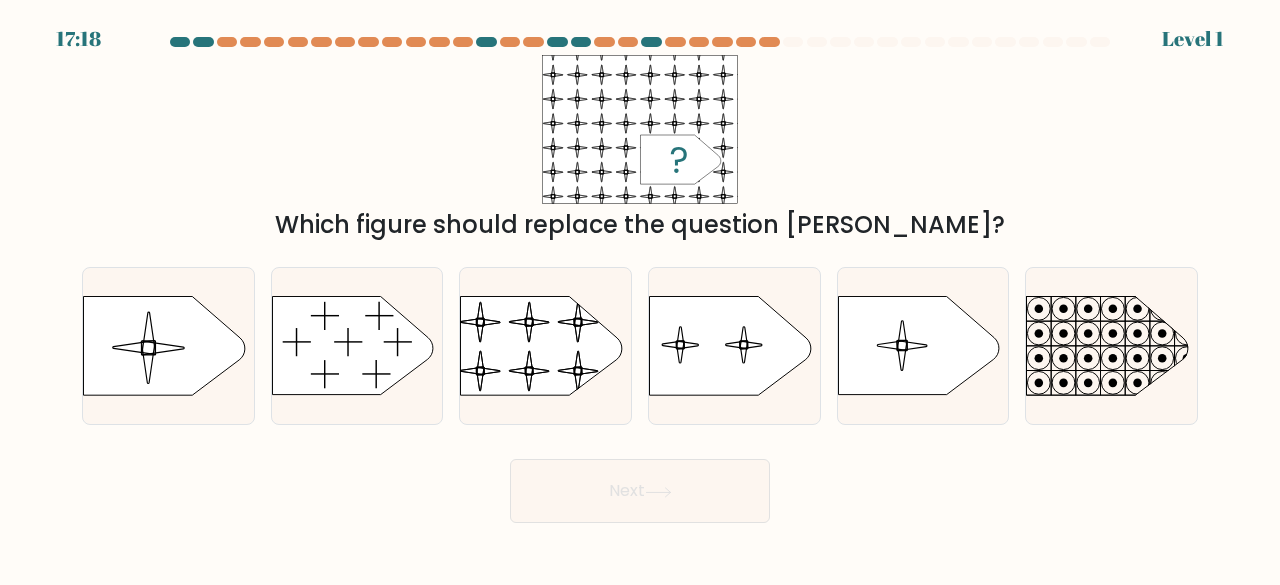 click on "d." at bounding box center (734, 346) 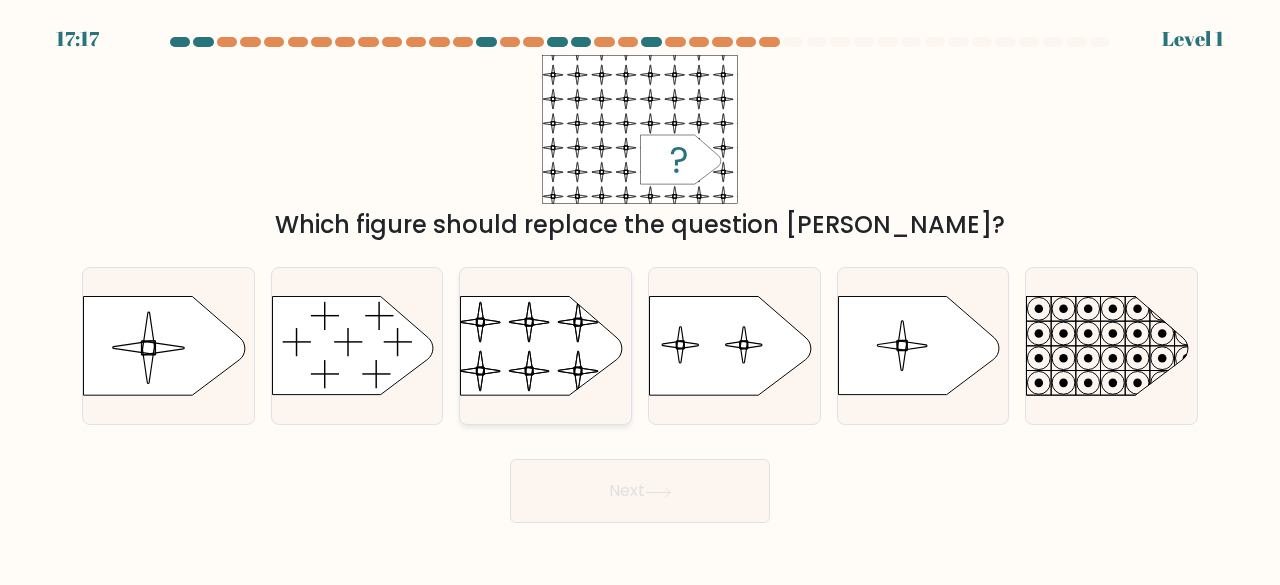 click 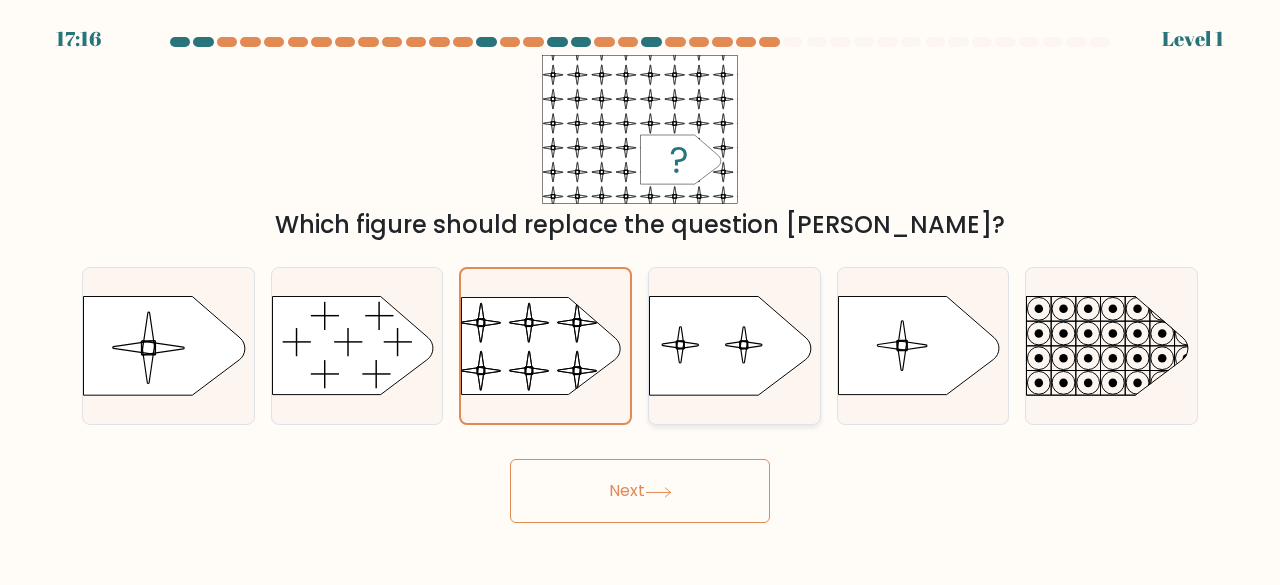 click 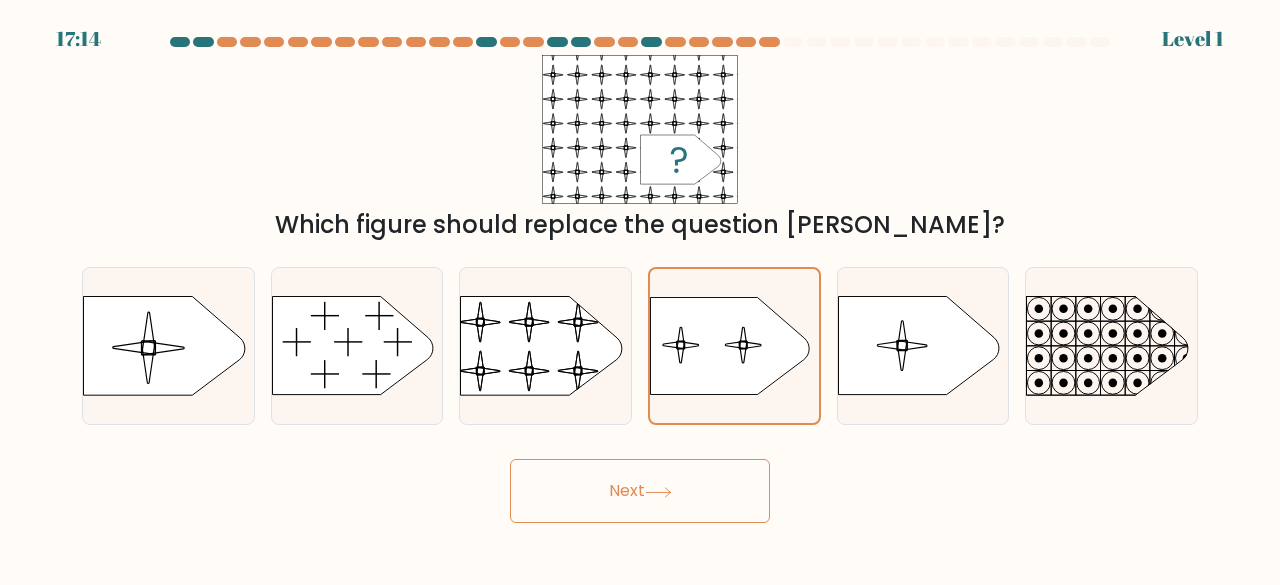 click on "Next" at bounding box center (640, 491) 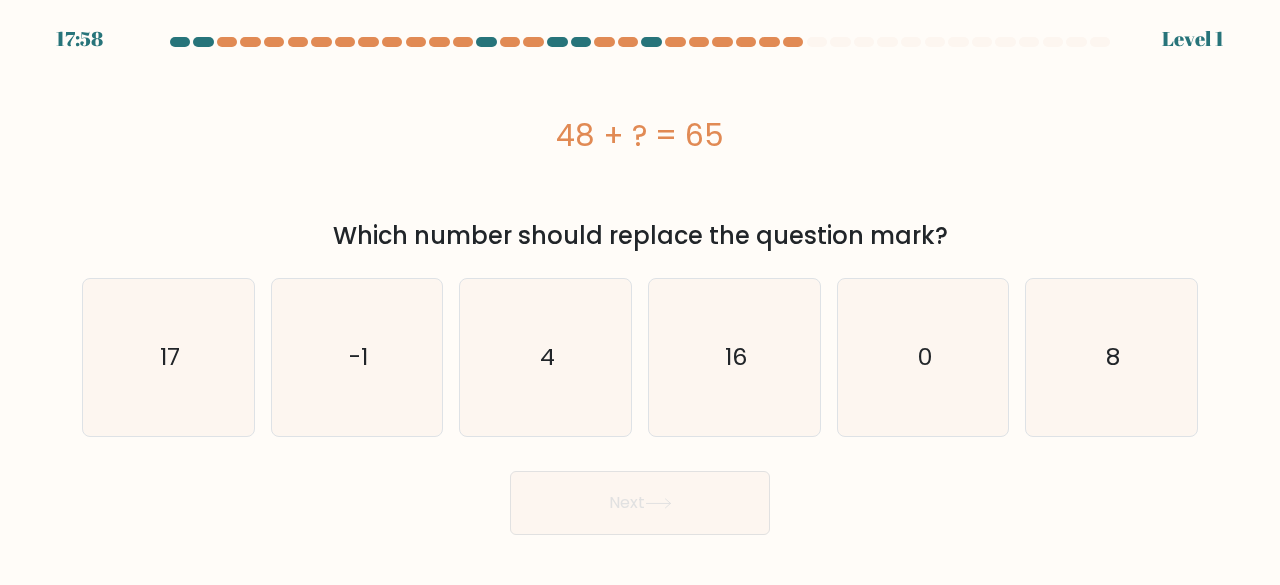 click on "Next" at bounding box center (640, 503) 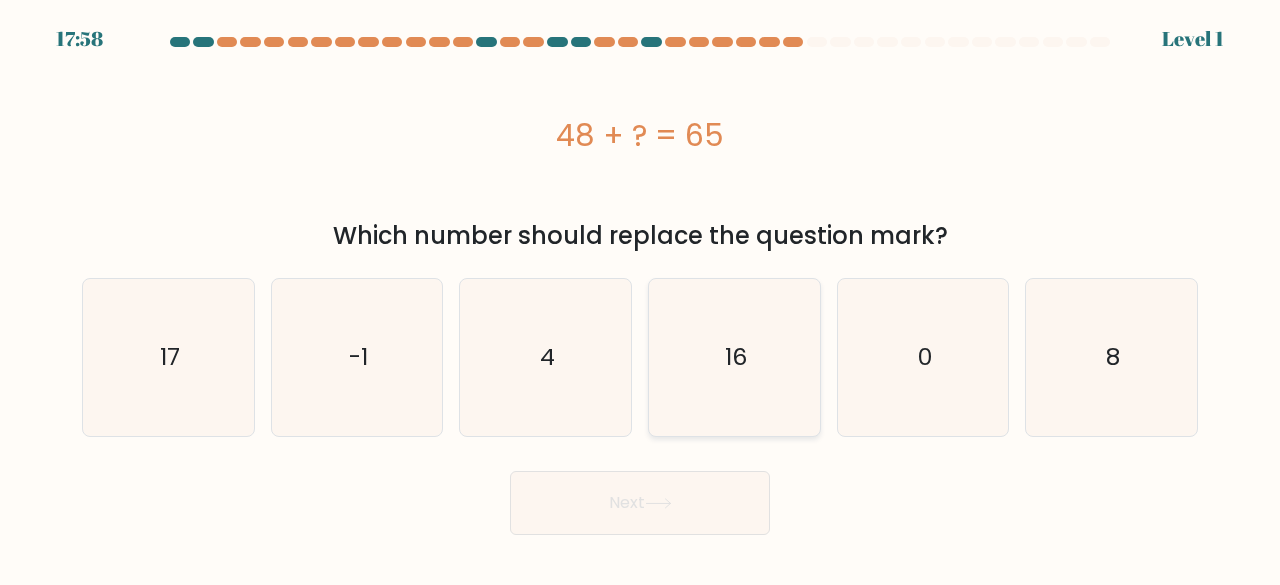 click on "16" 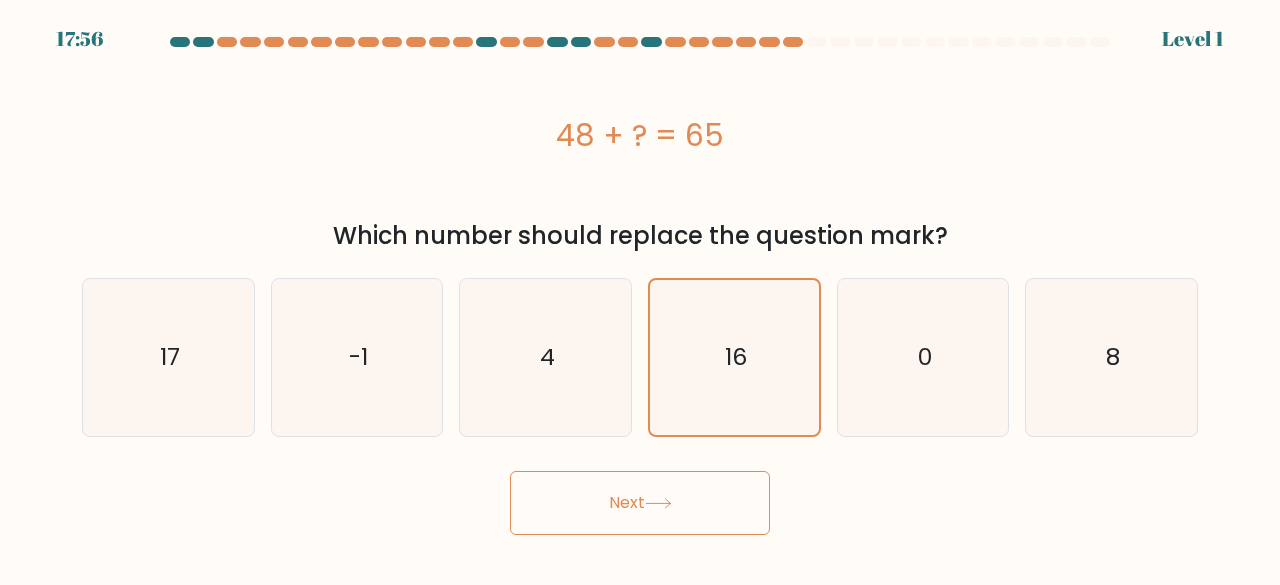 click 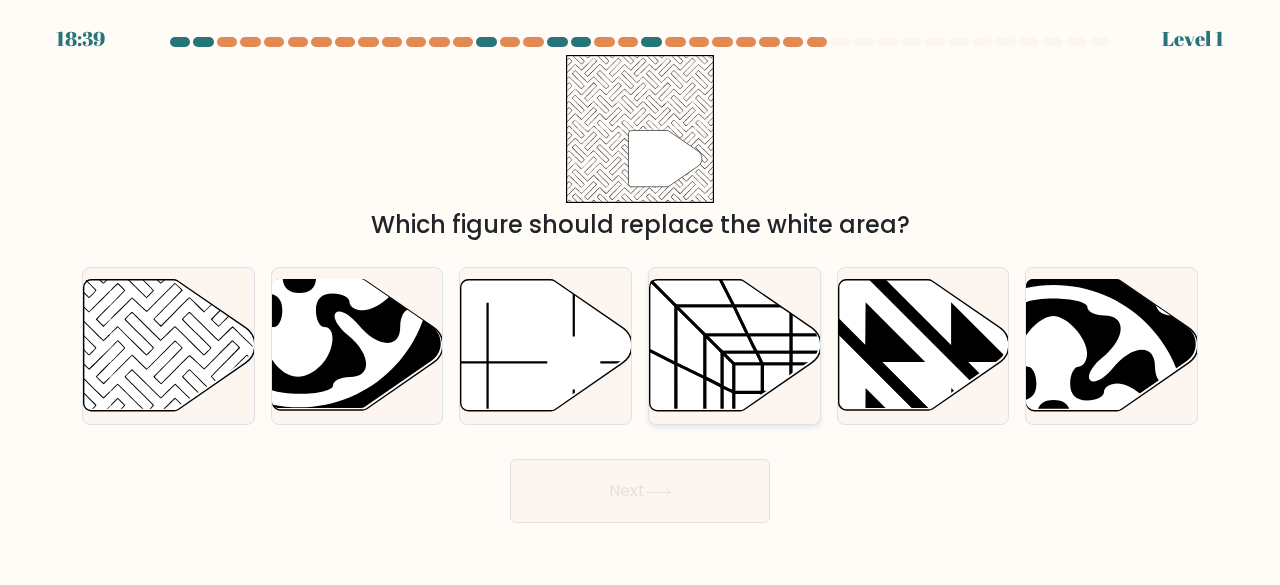 click 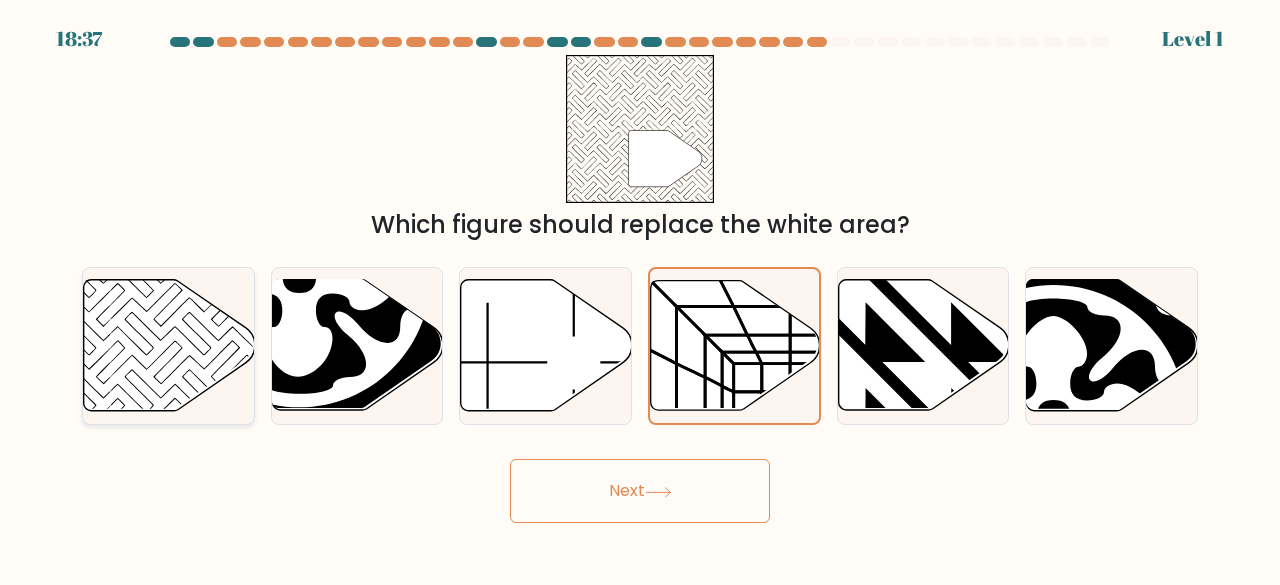 click 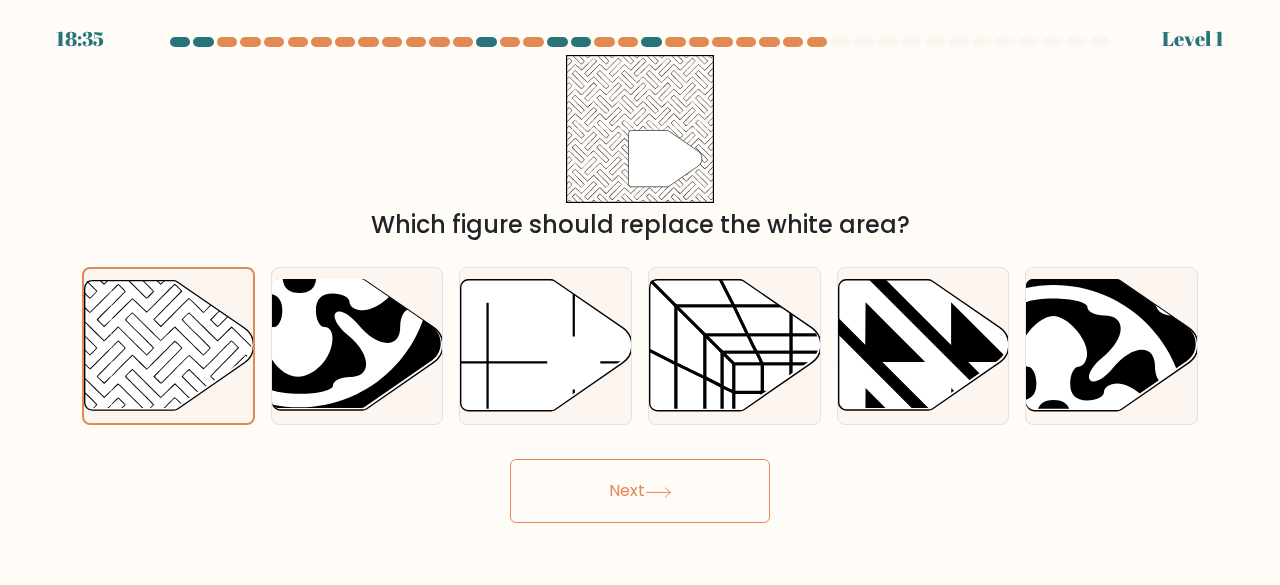 click 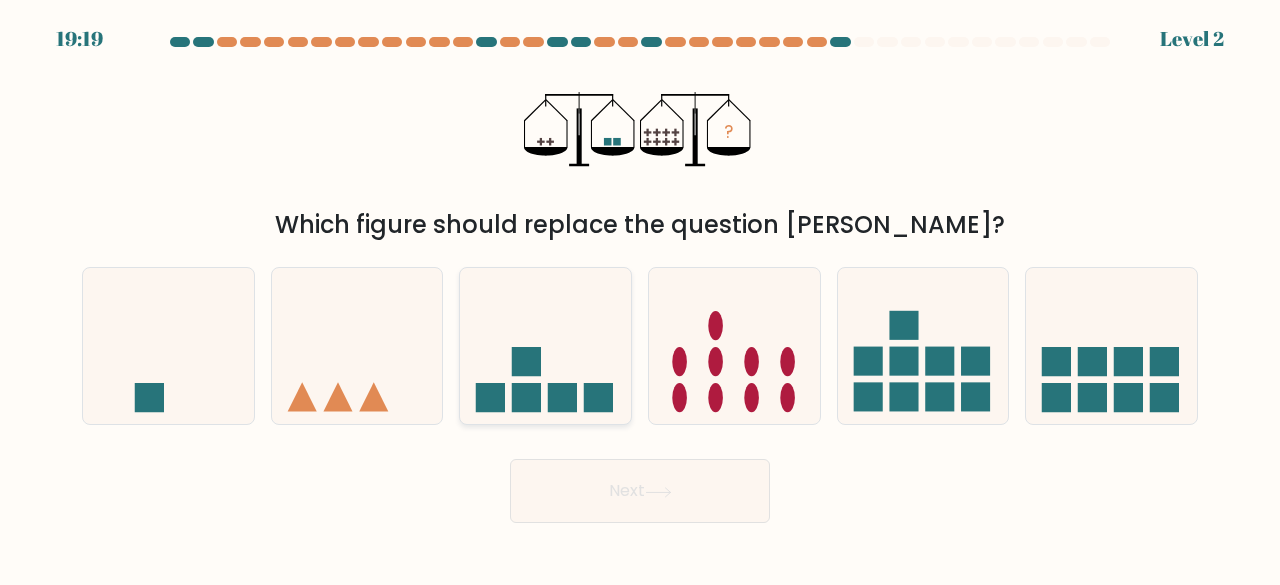 click 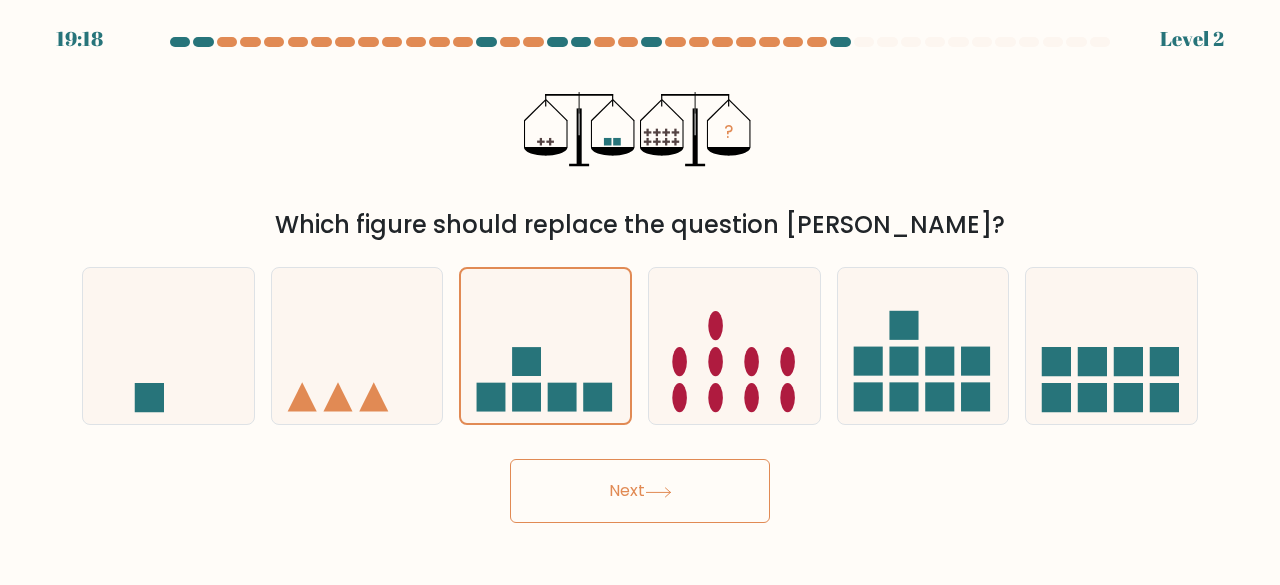 click on "Next" at bounding box center (640, 491) 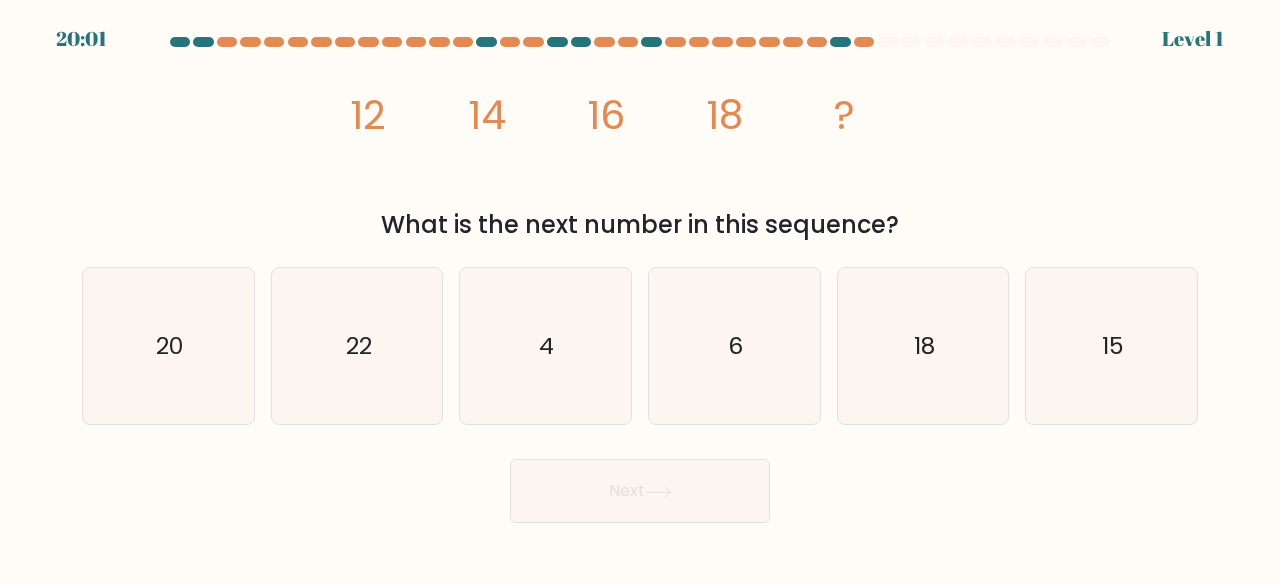click on "d.
6" at bounding box center [734, 346] 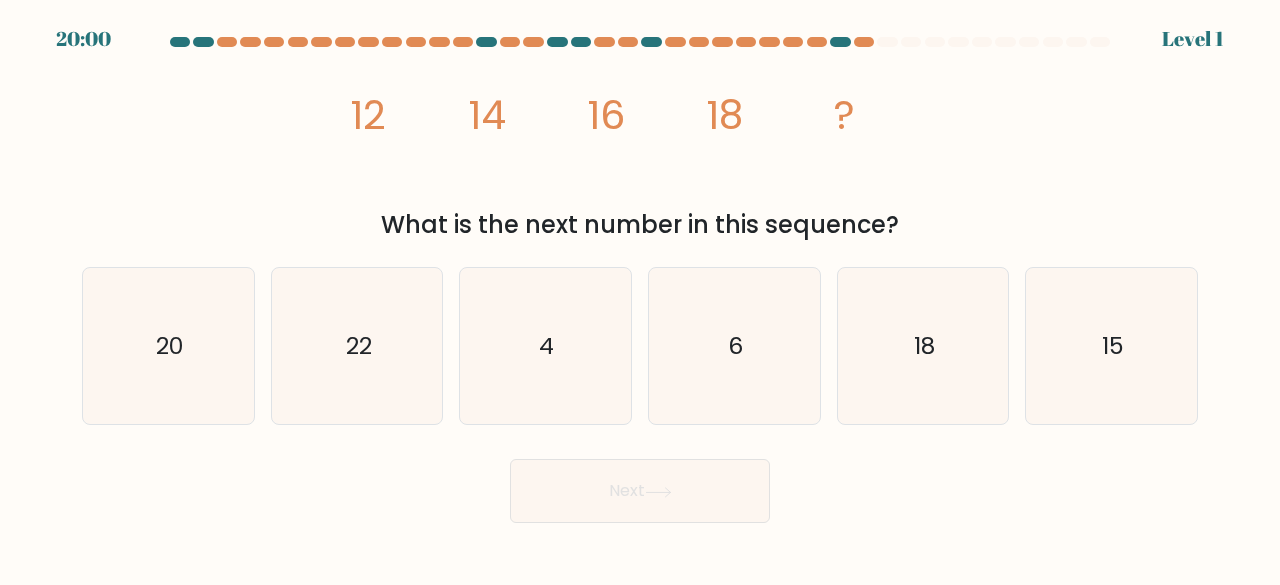 click on "20:00
Level 1" at bounding box center [640, 292] 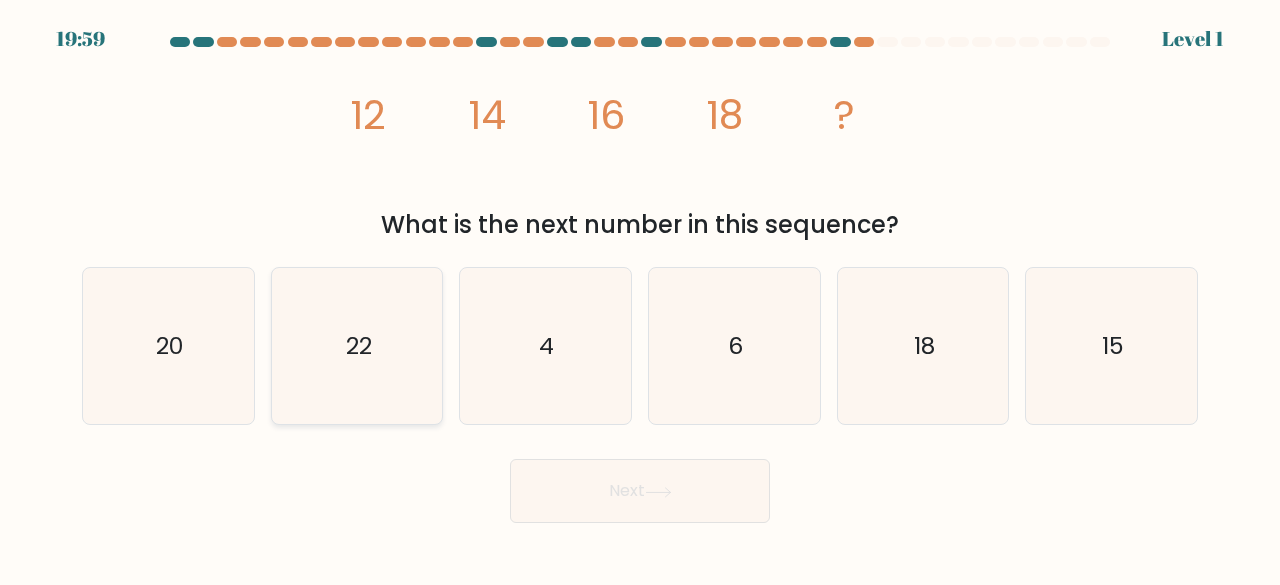 click on "22" 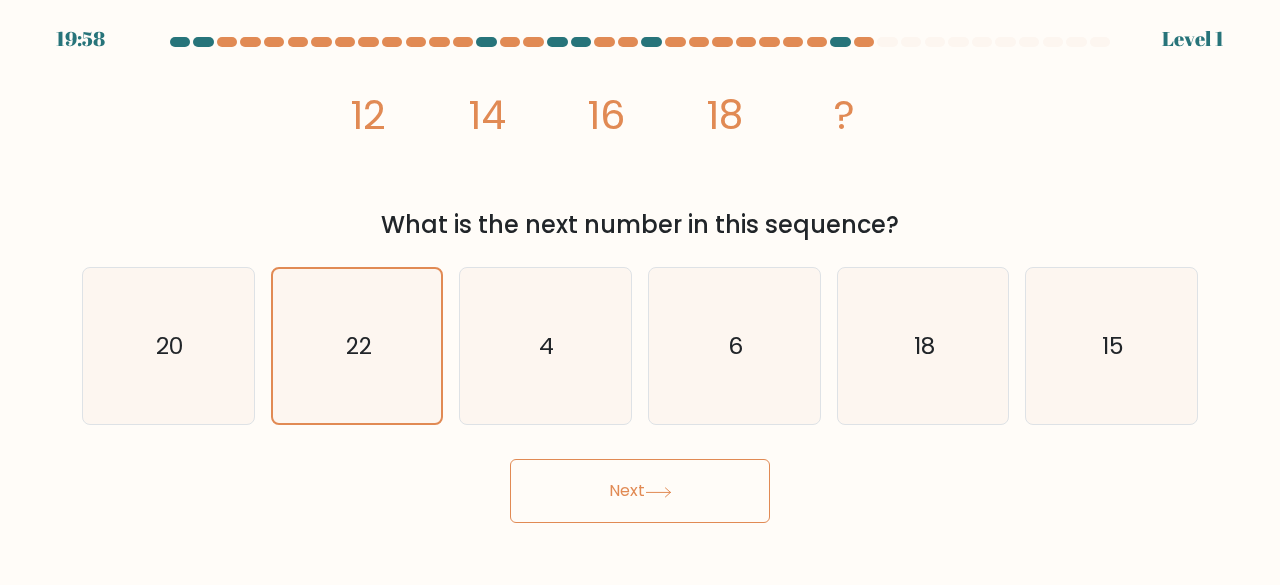 click on "Next" at bounding box center [640, 491] 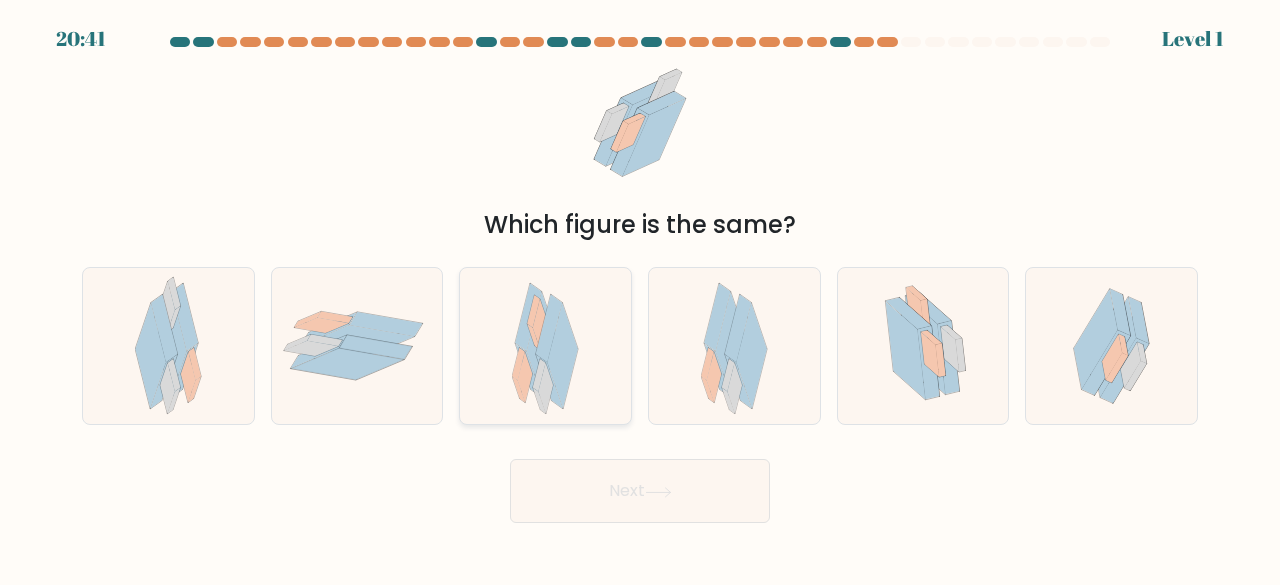 click at bounding box center [545, 346] 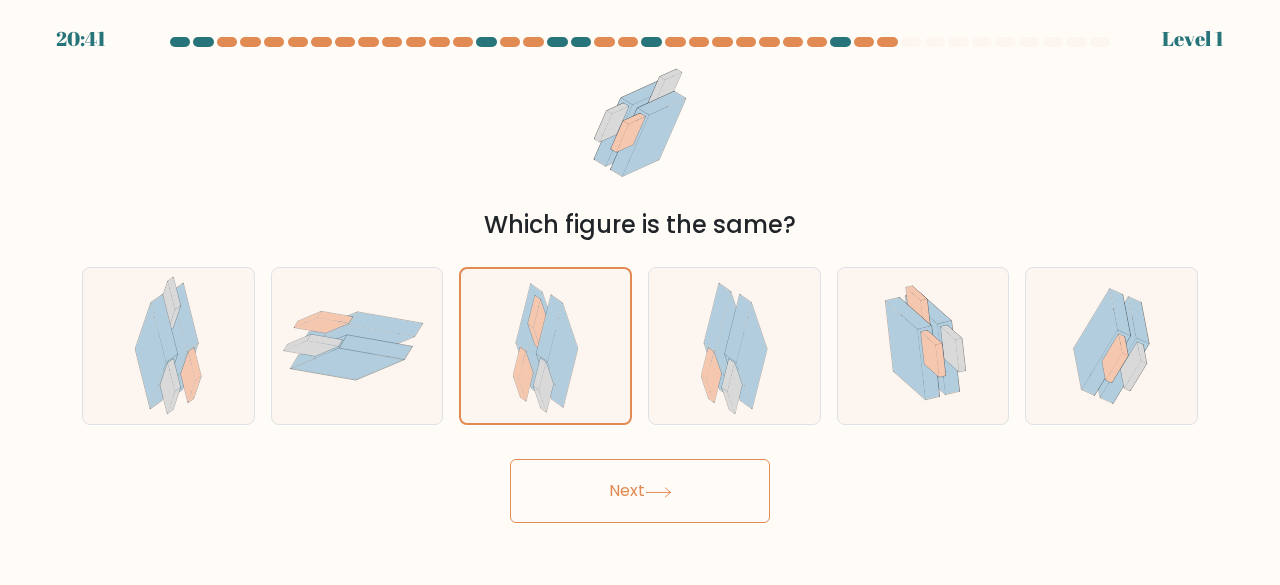 click on "Next" at bounding box center (640, 486) 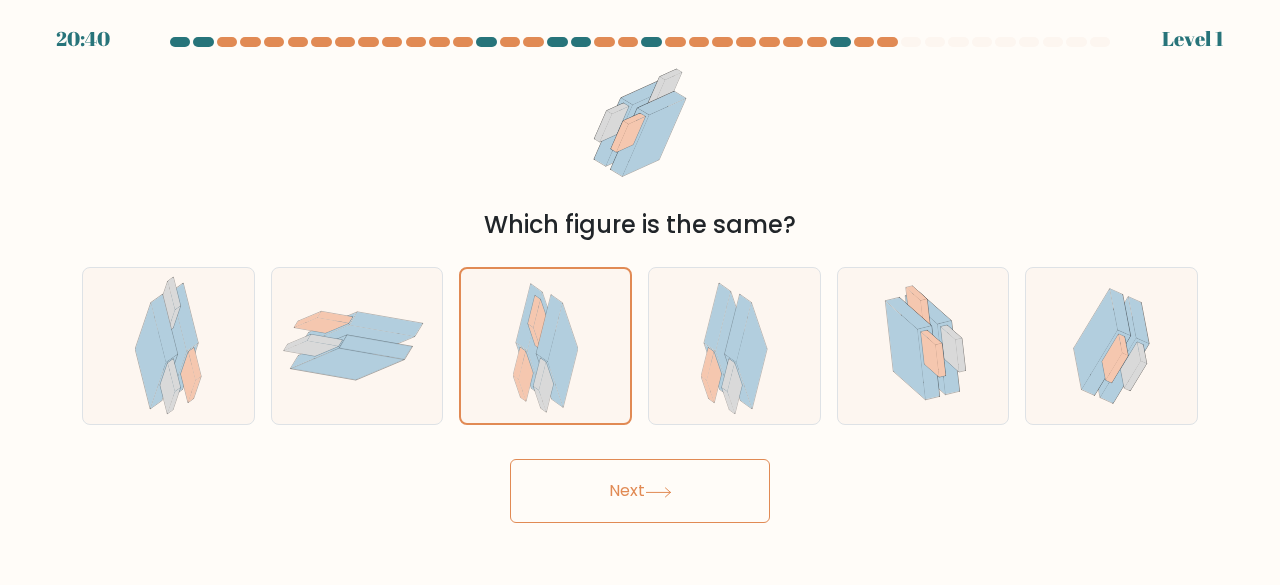 click on "Next" at bounding box center [640, 491] 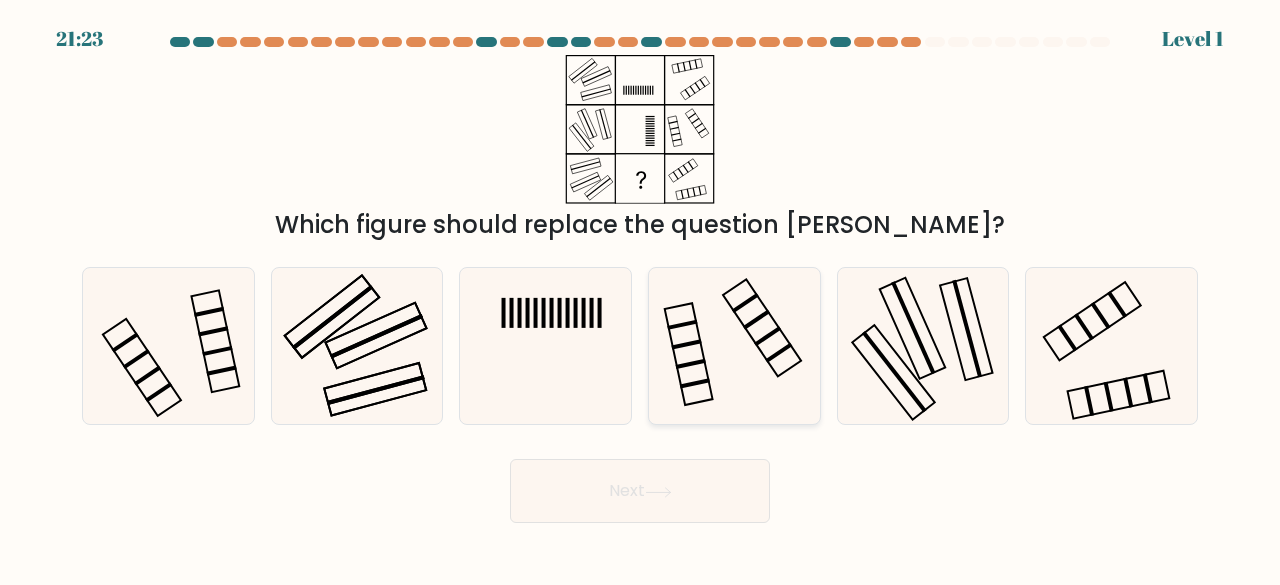 click 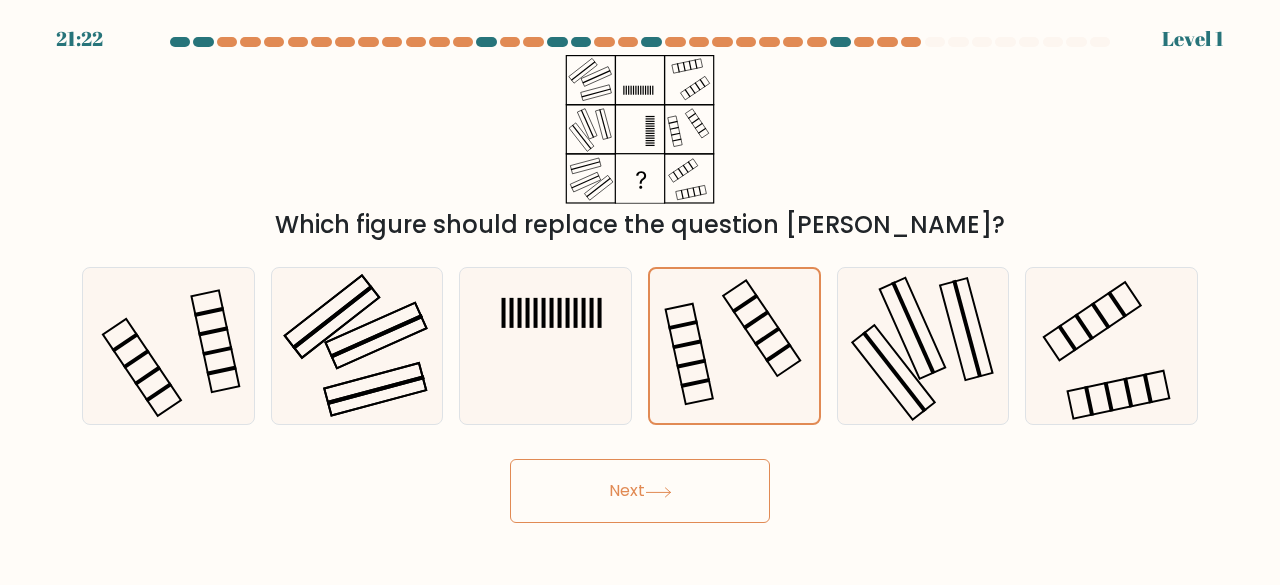 click on "Next" at bounding box center [640, 491] 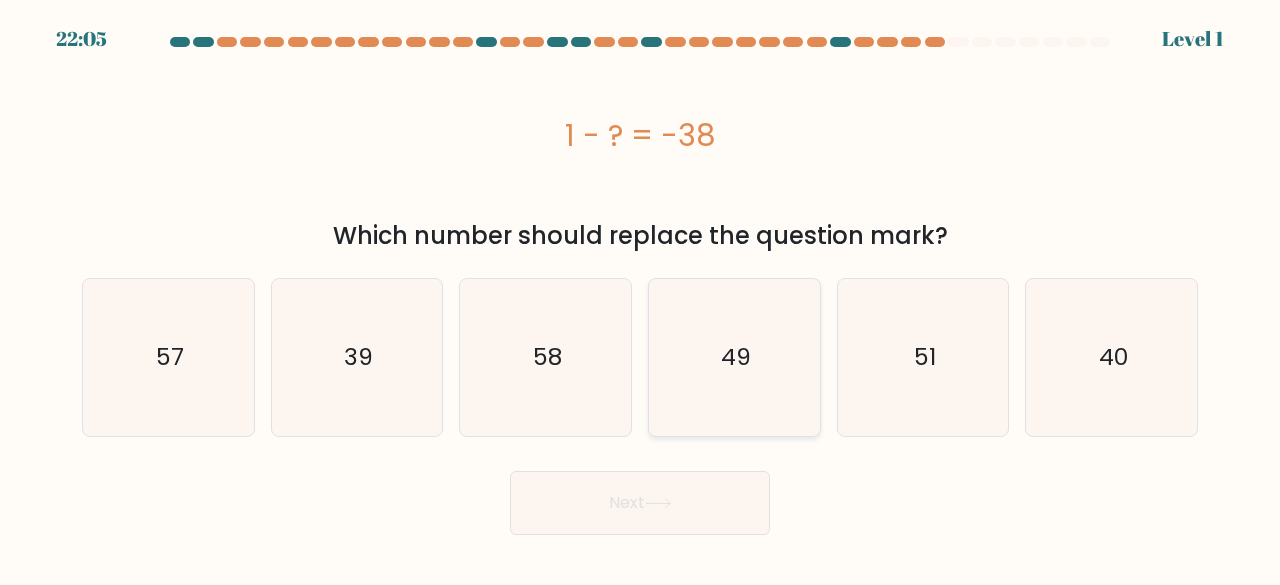 click on "49" 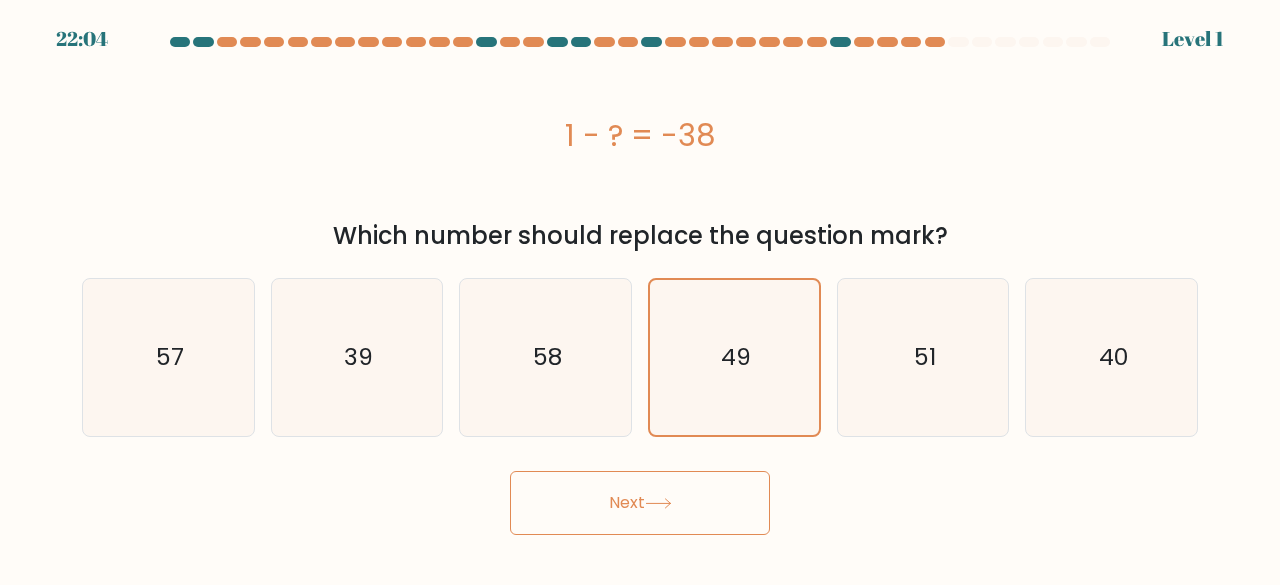 click on "Next" at bounding box center [640, 503] 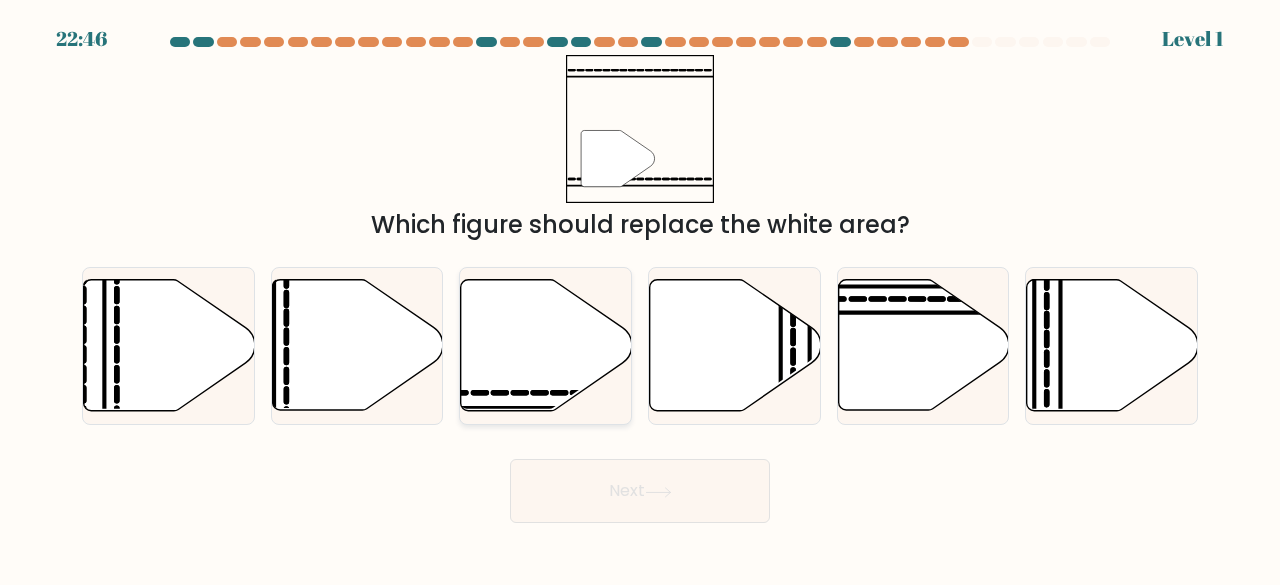 click 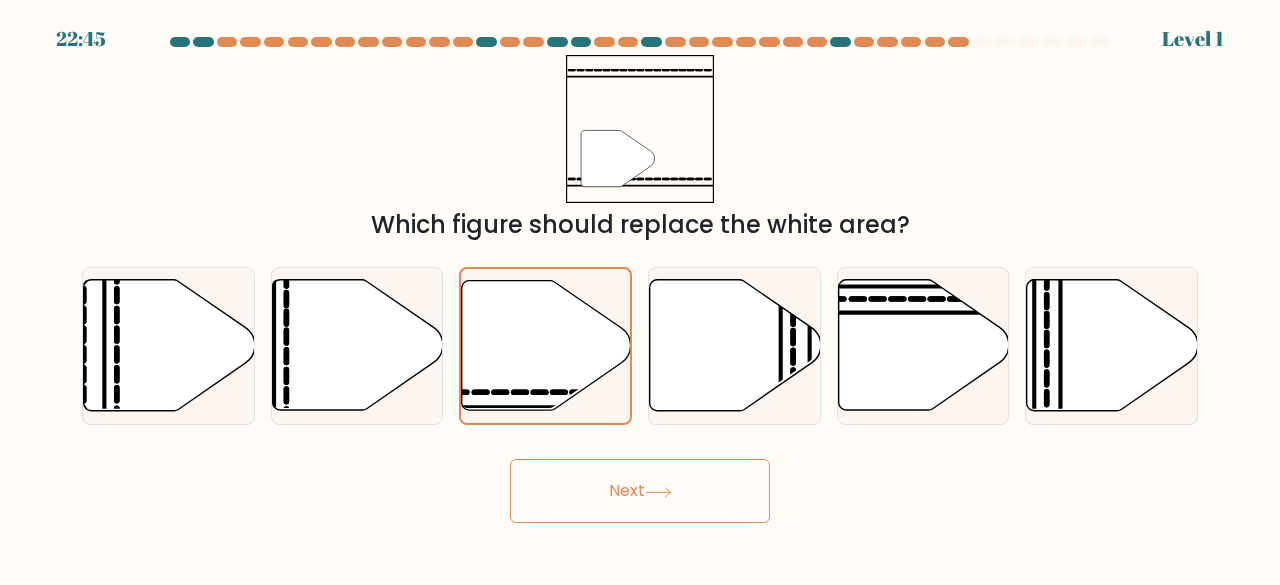 click on "Next" at bounding box center (640, 491) 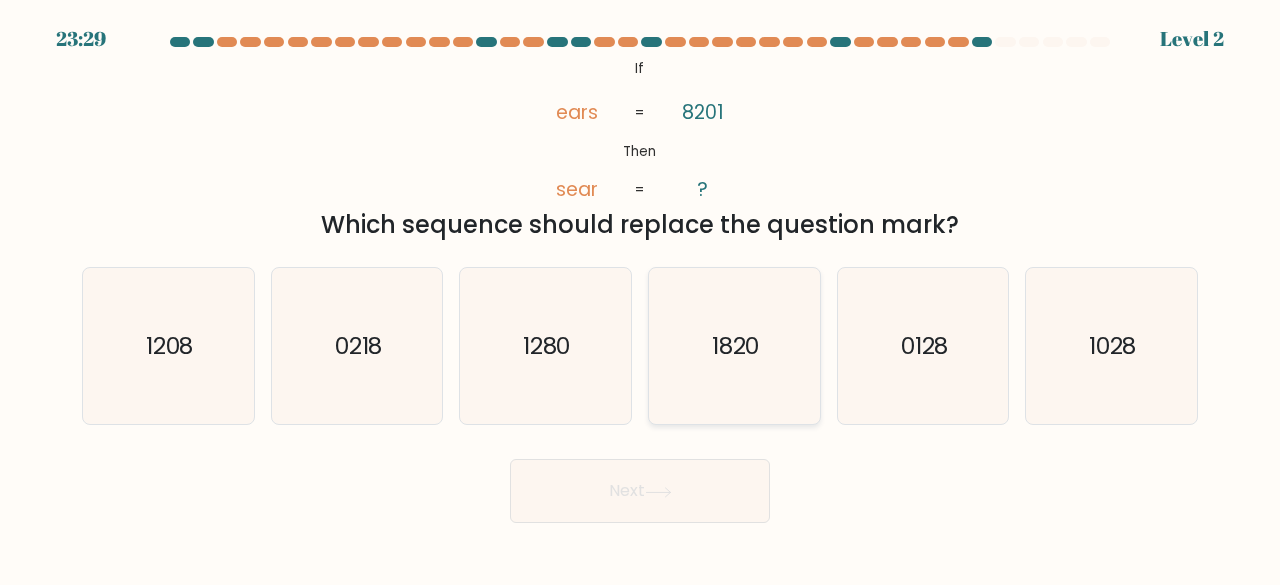click on "1820" 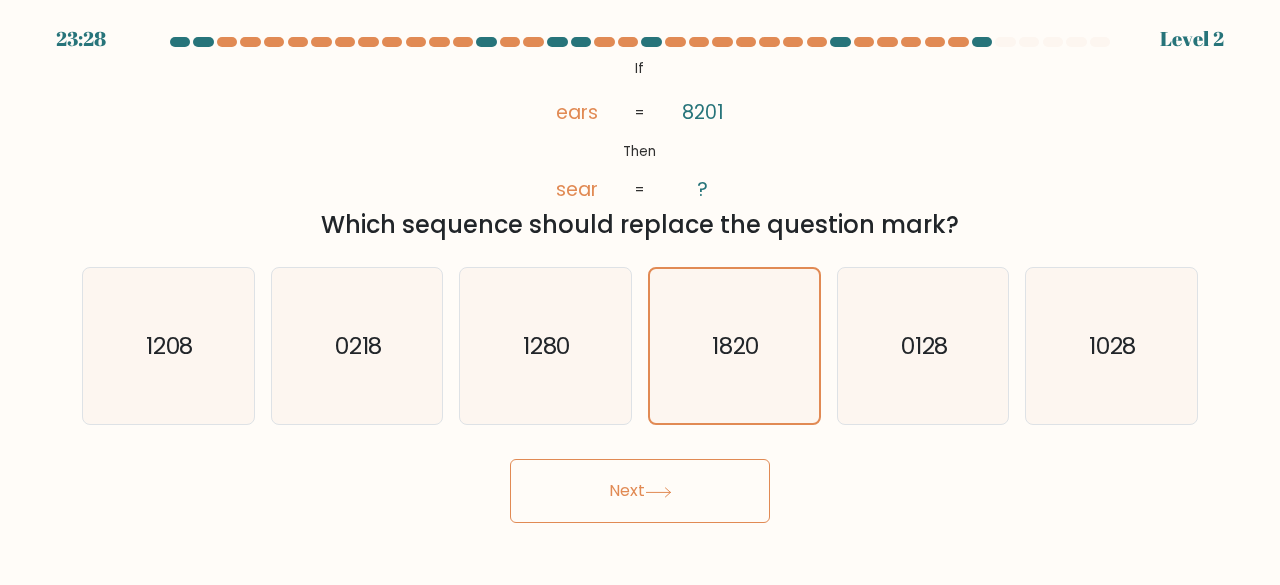 click on "Next" at bounding box center (640, 491) 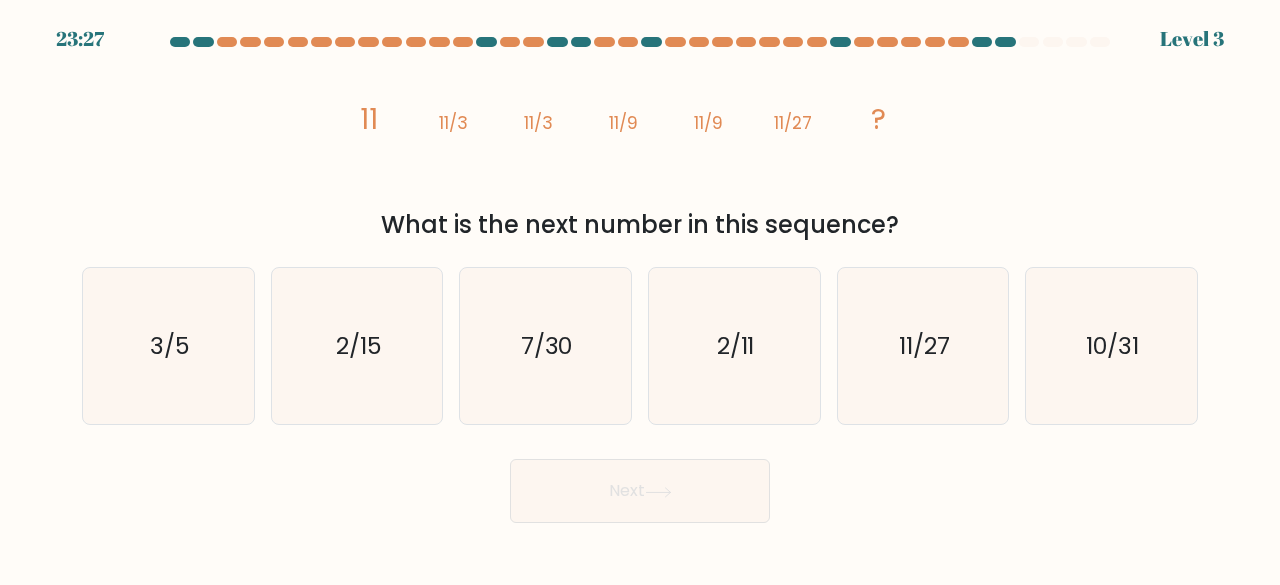 click on "7/30" 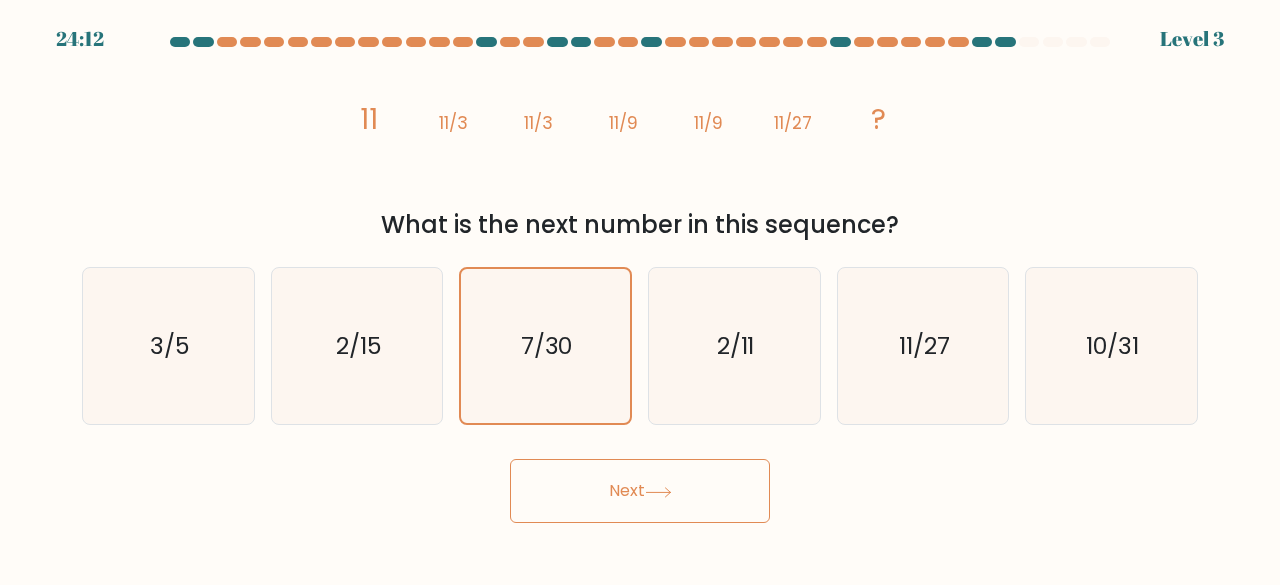 click on "Next" at bounding box center [640, 491] 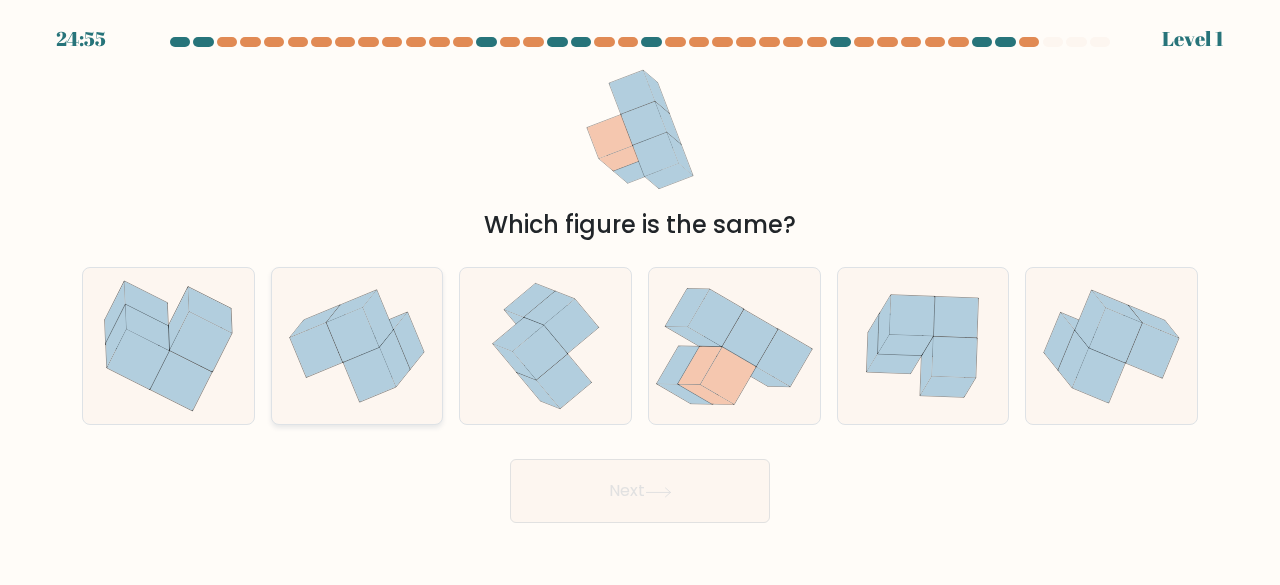 click 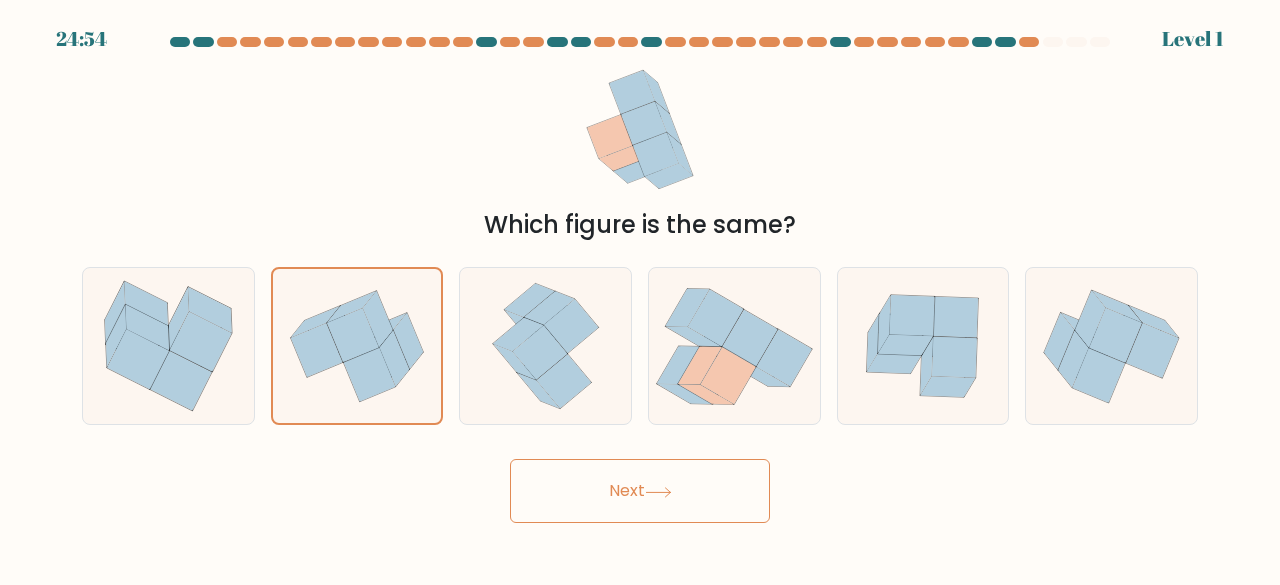 click on "Next" at bounding box center (640, 491) 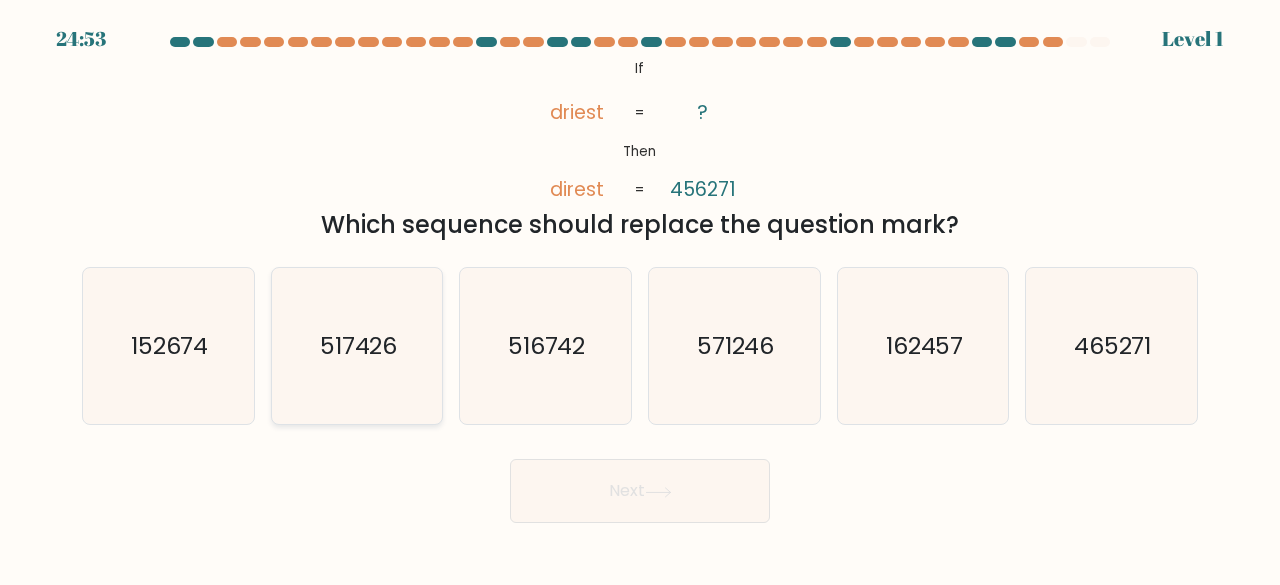 click on "517426" 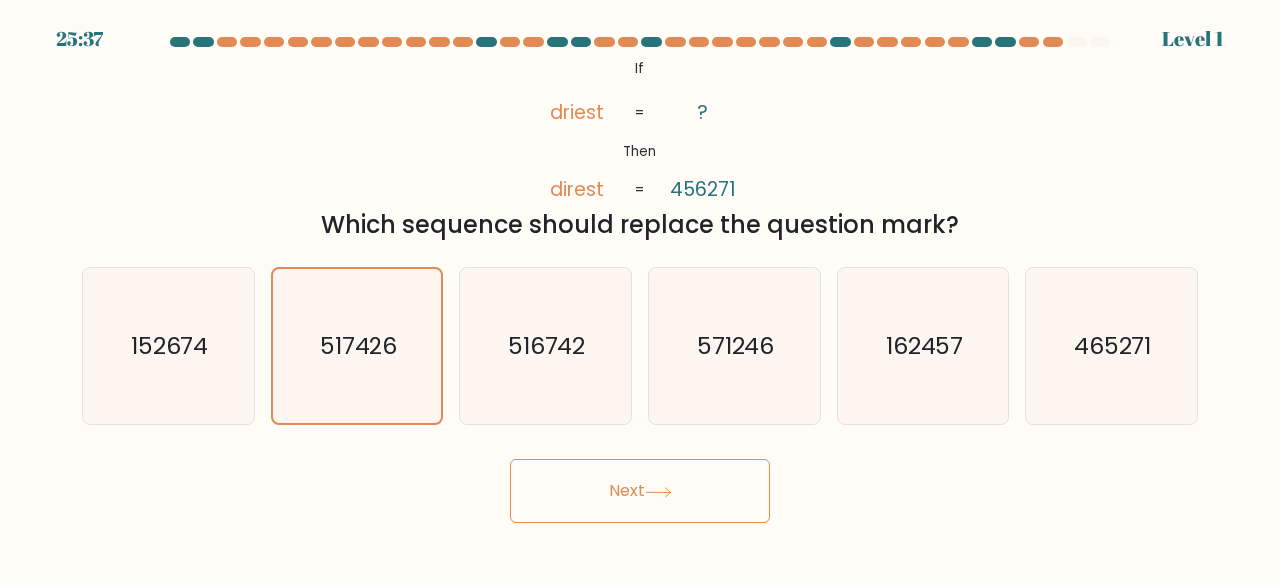 click on "Next" at bounding box center [640, 491] 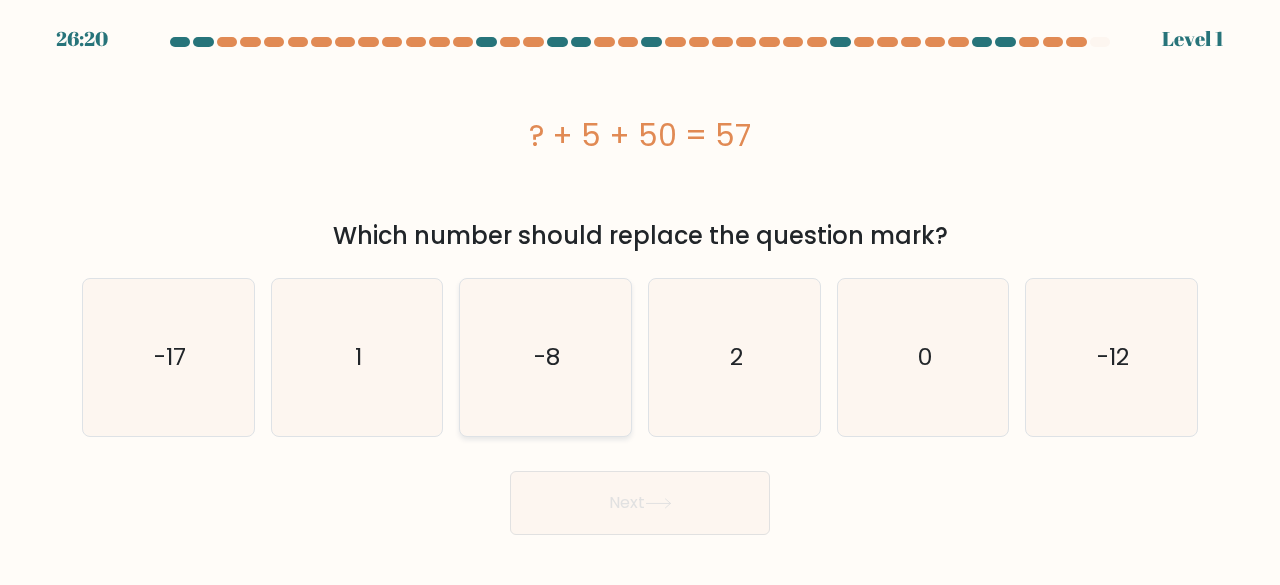 click on "-8" 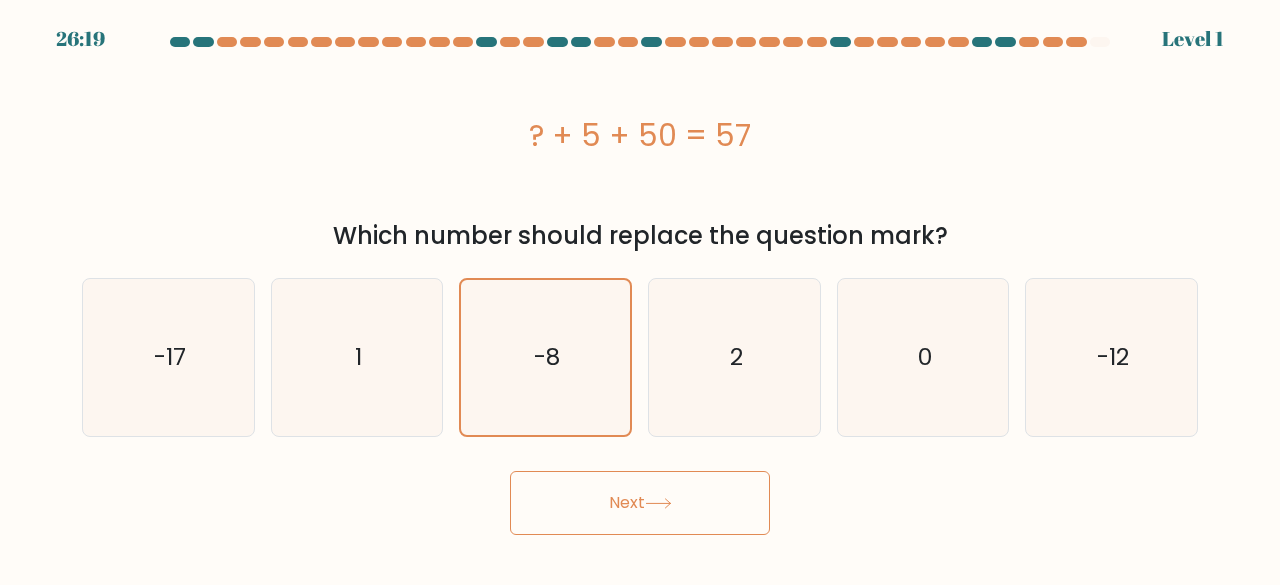 click on "Next" at bounding box center [640, 503] 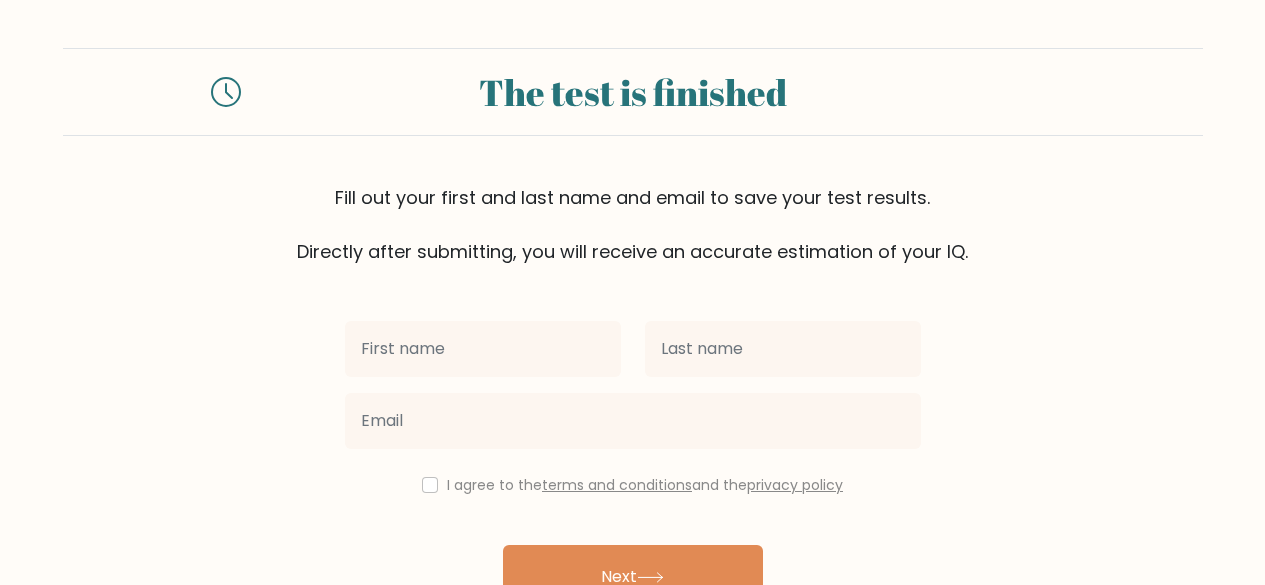 scroll, scrollTop: 0, scrollLeft: 0, axis: both 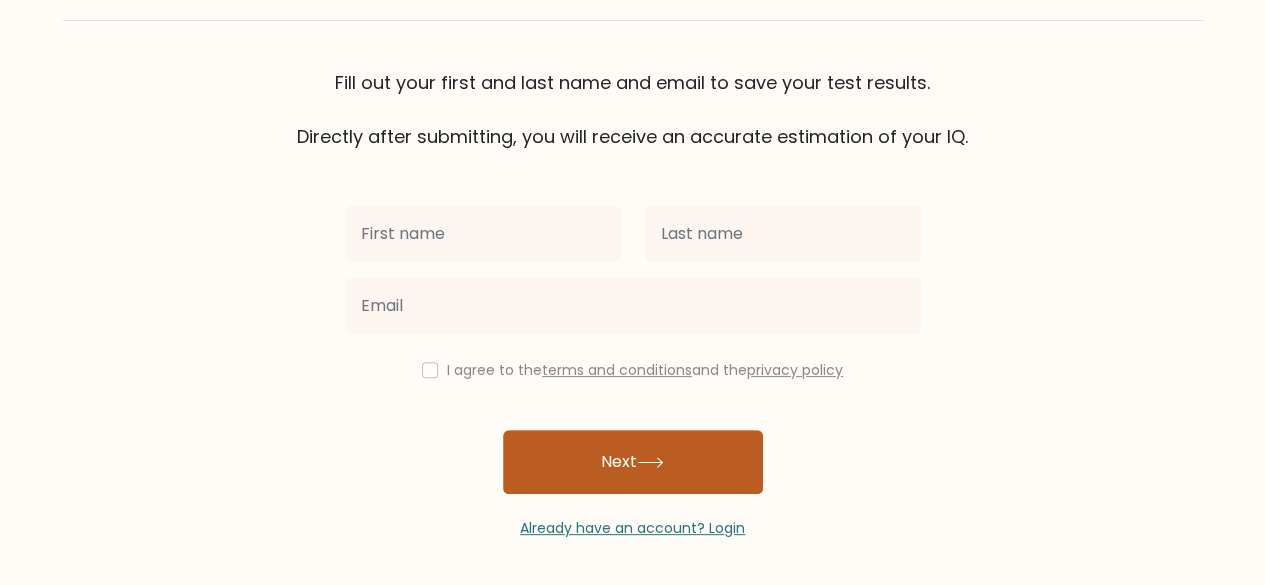 click on "Next" at bounding box center (633, 462) 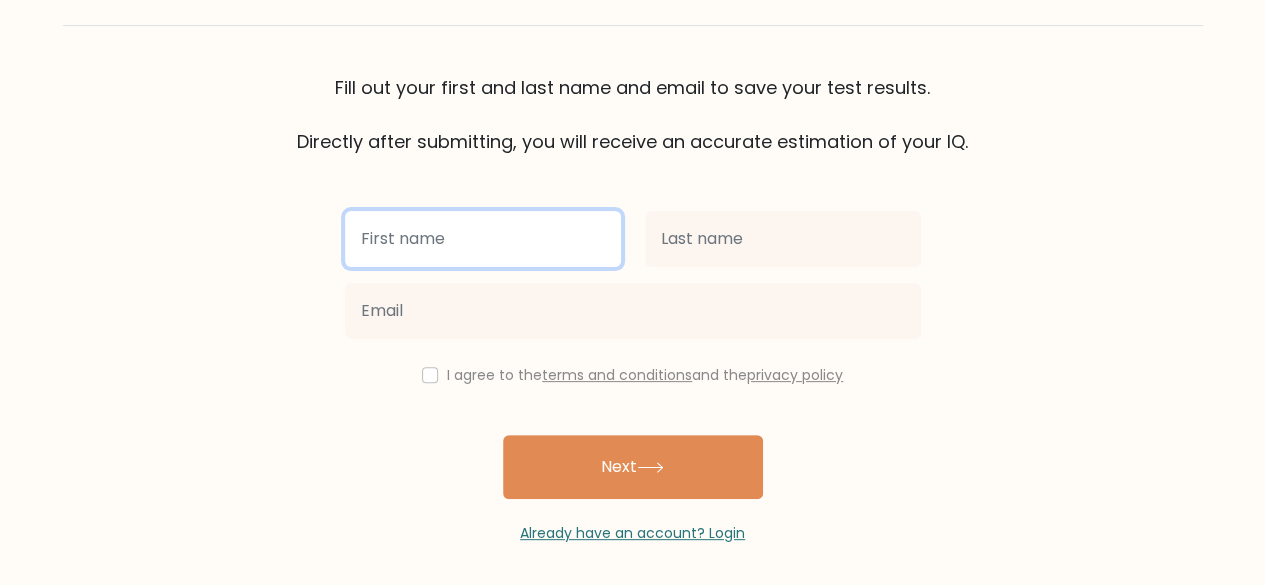 scroll, scrollTop: 115, scrollLeft: 0, axis: vertical 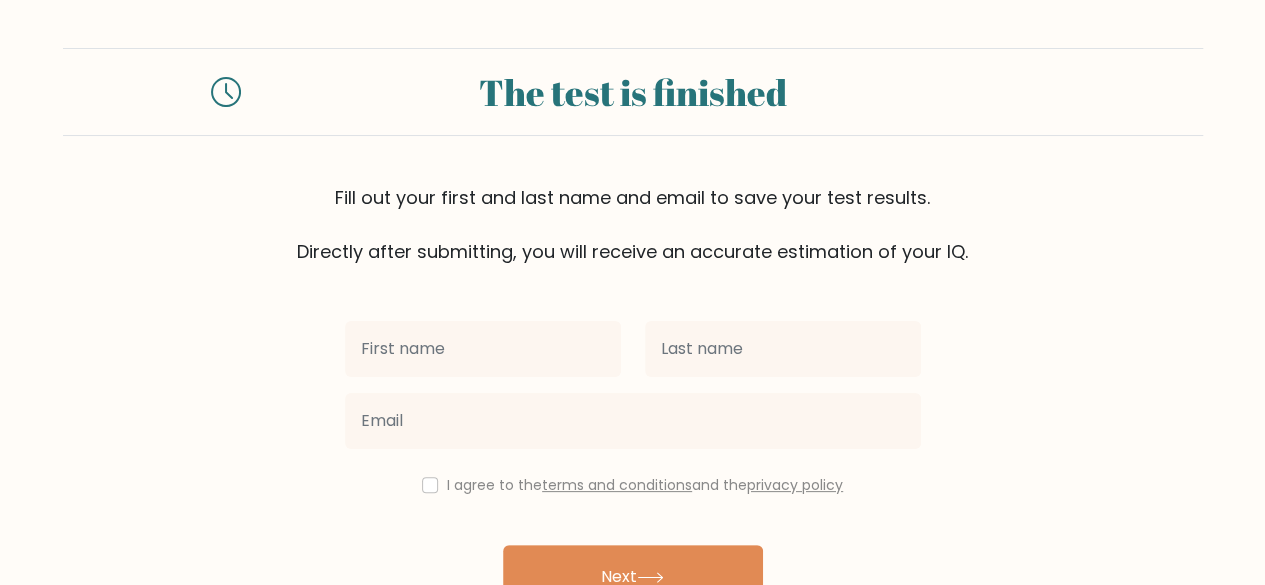 click 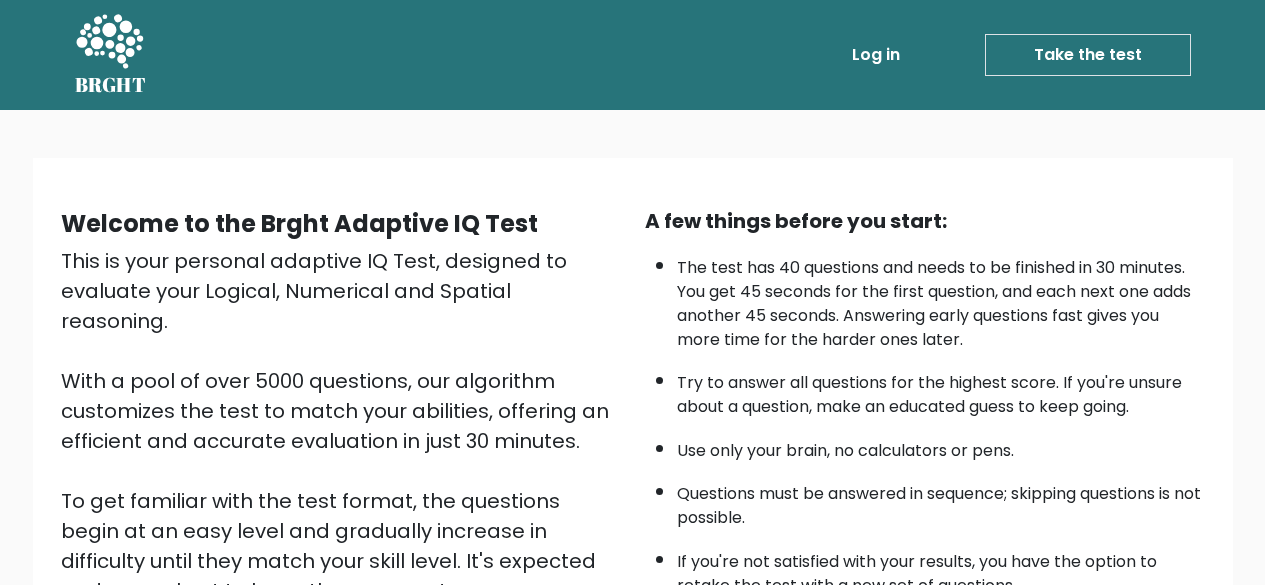 scroll, scrollTop: 286, scrollLeft: 0, axis: vertical 